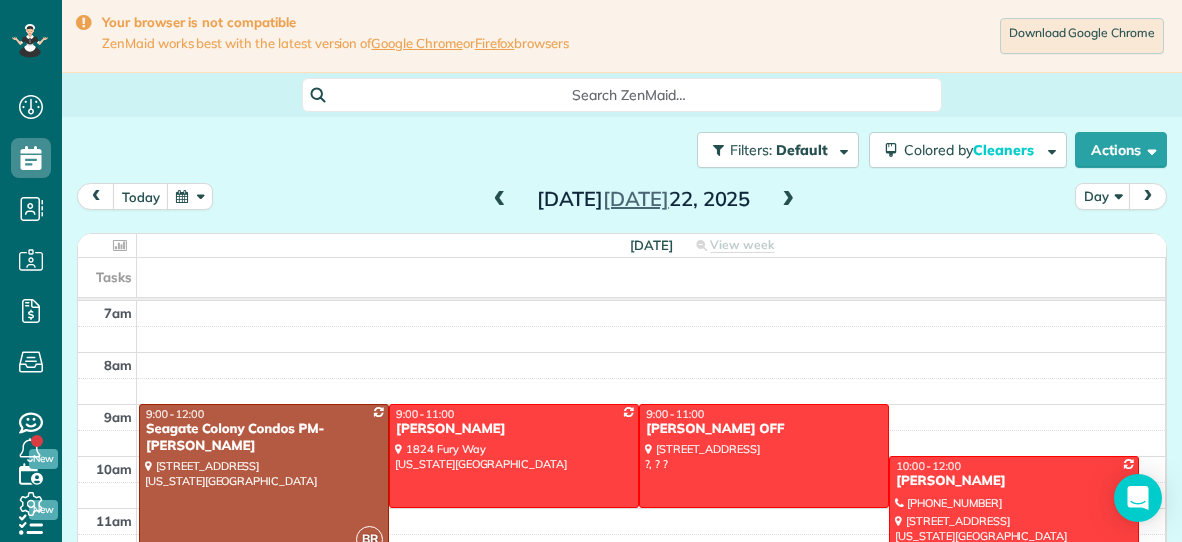 scroll, scrollTop: 0, scrollLeft: 0, axis: both 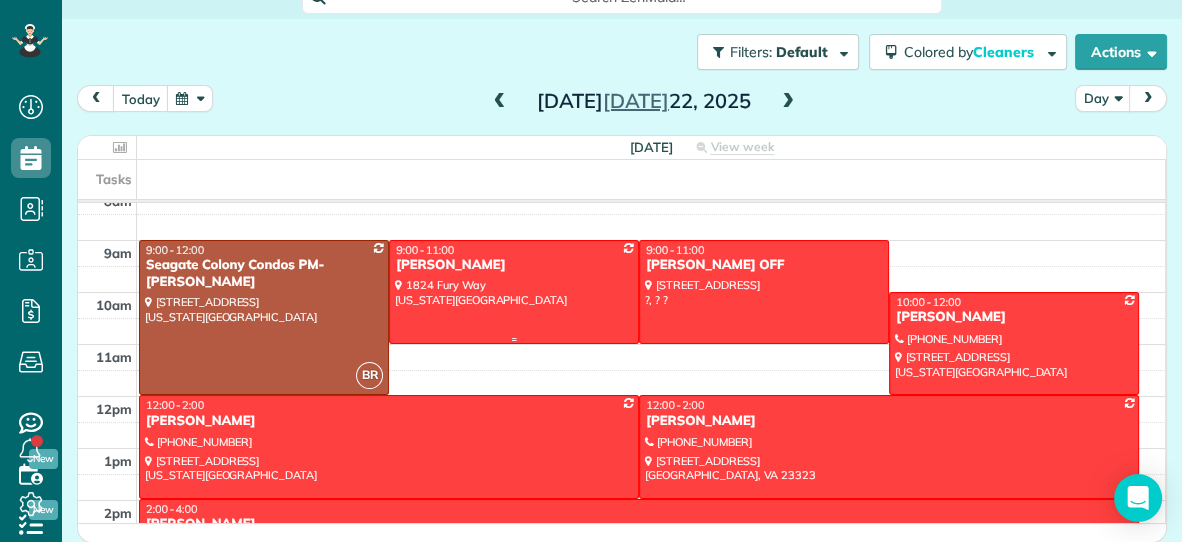 click at bounding box center (514, 291) 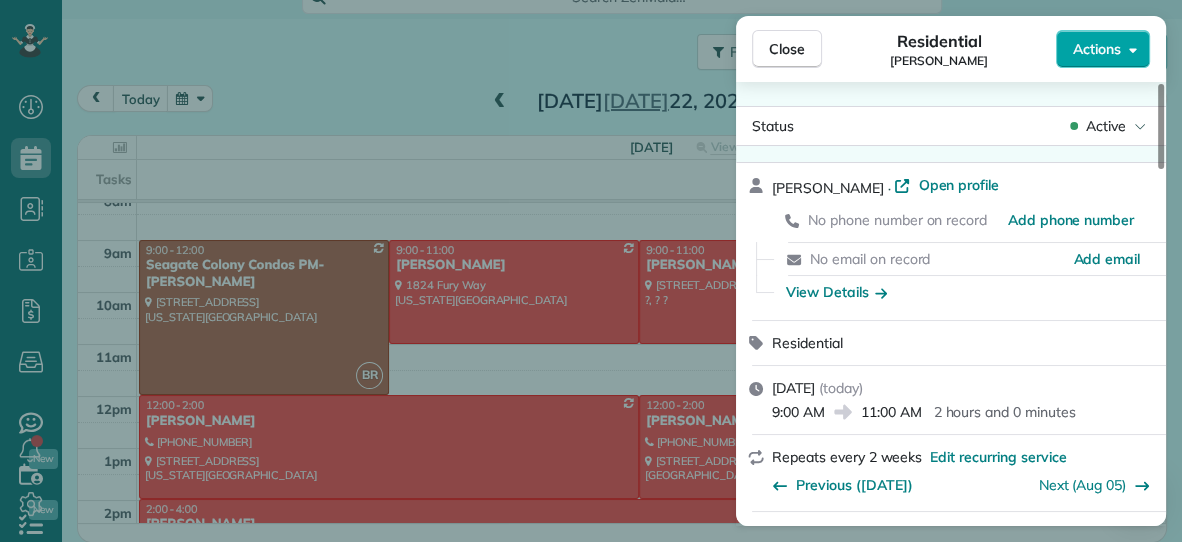 click on "Actions" at bounding box center [1097, 49] 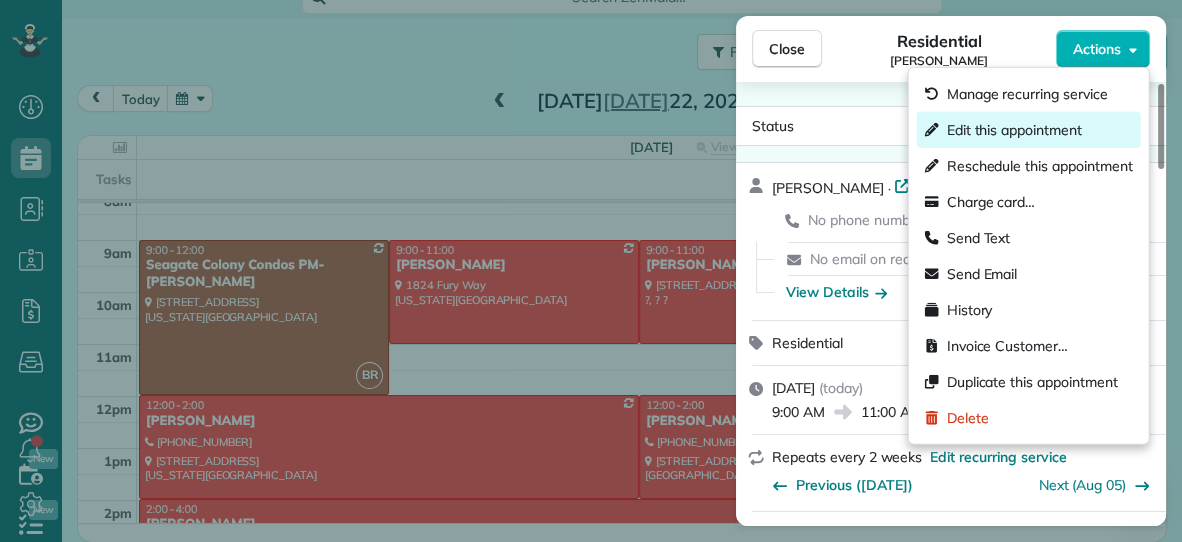 click on "Edit this appointment" at bounding box center [1029, 130] 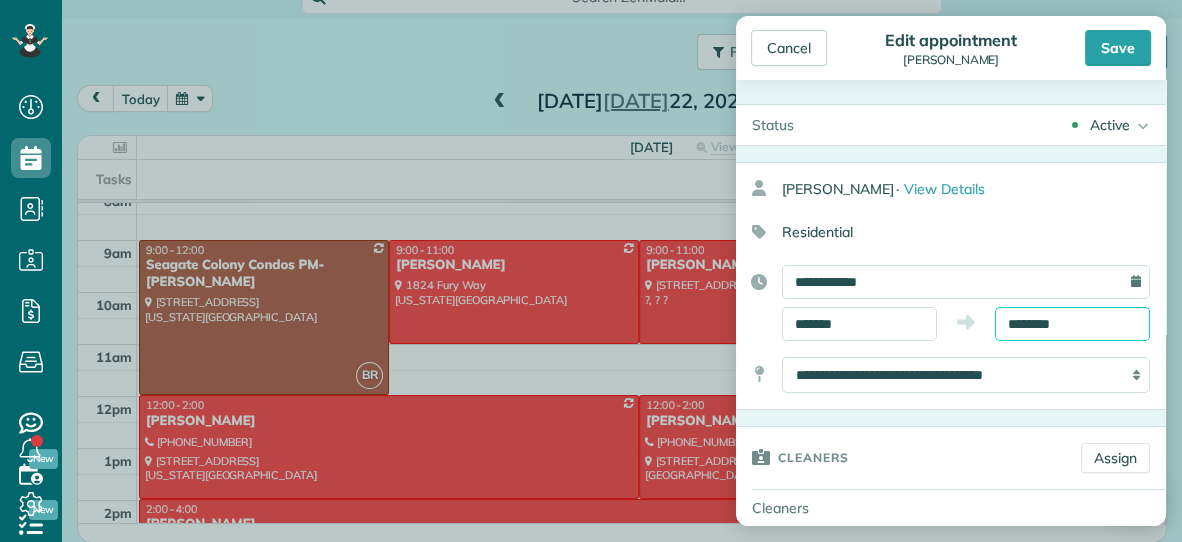 click on "********" at bounding box center [1072, 324] 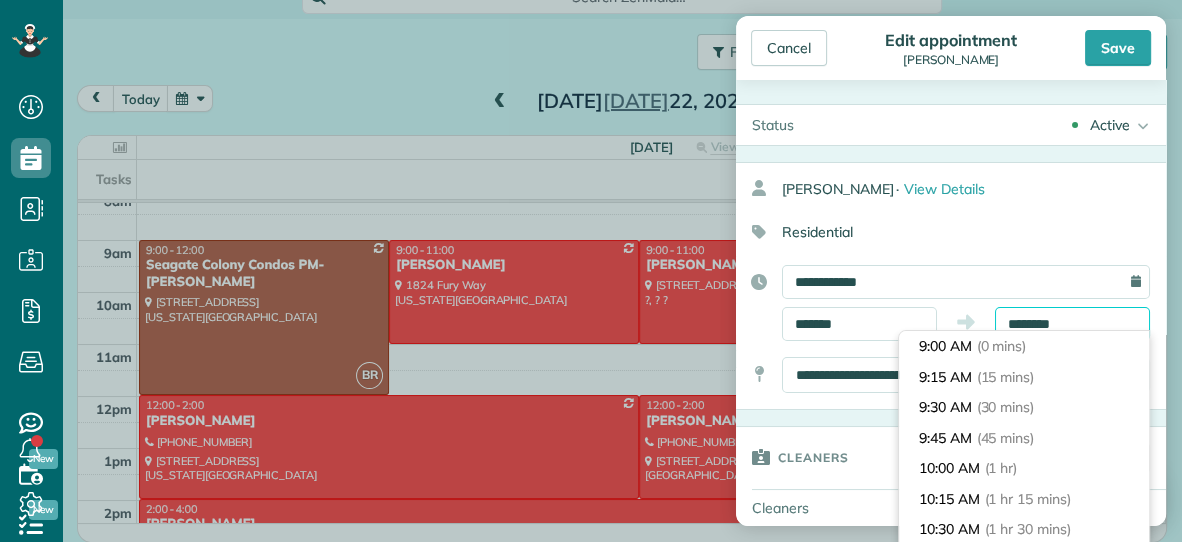scroll, scrollTop: 212, scrollLeft: 0, axis: vertical 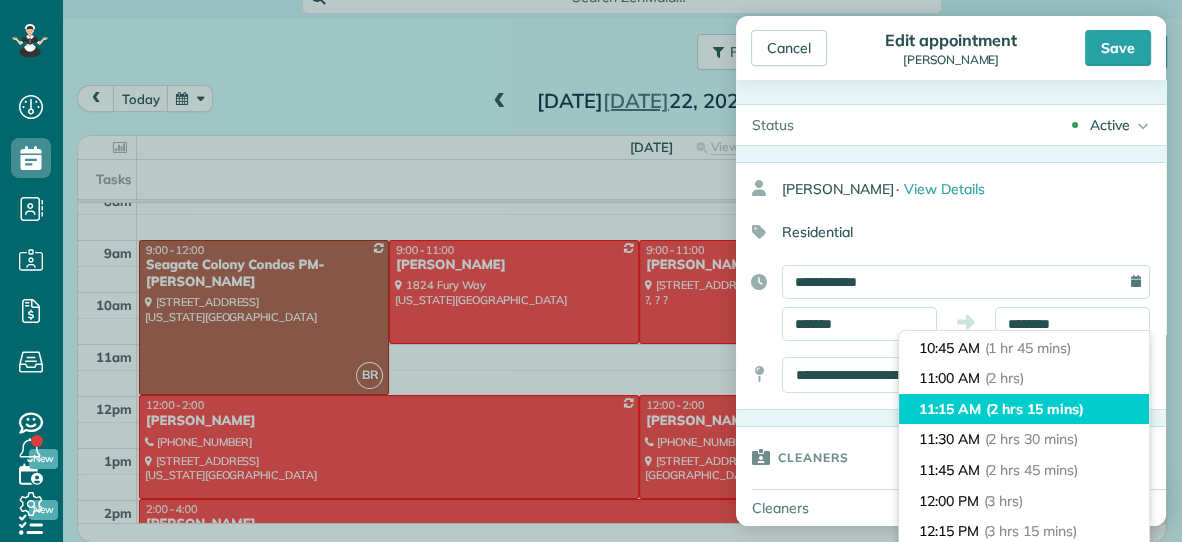 click on "(2 hrs 15 mins)" at bounding box center [1035, 409] 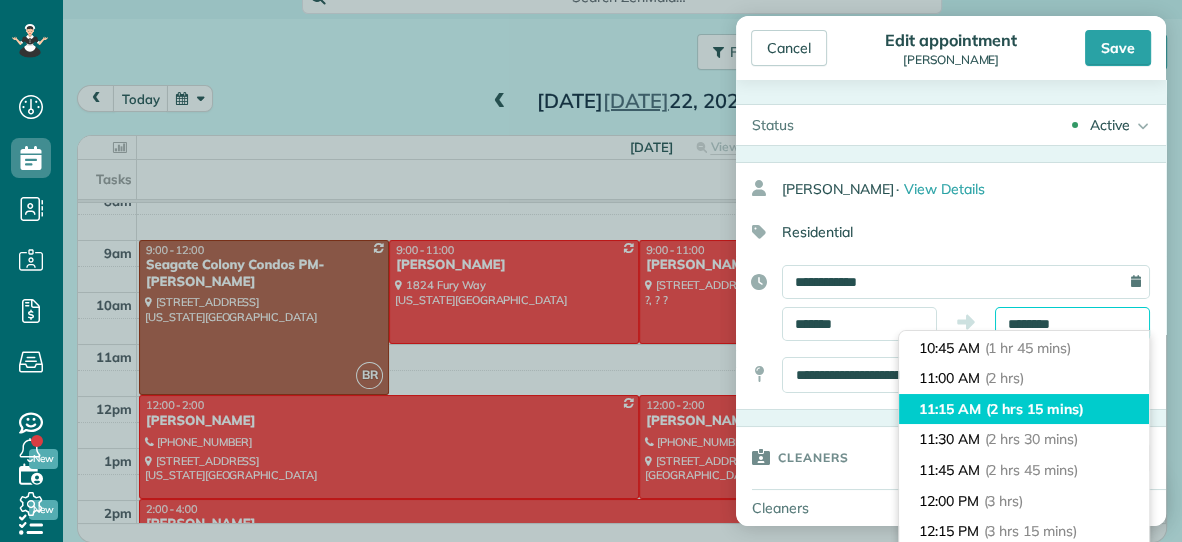 type on "********" 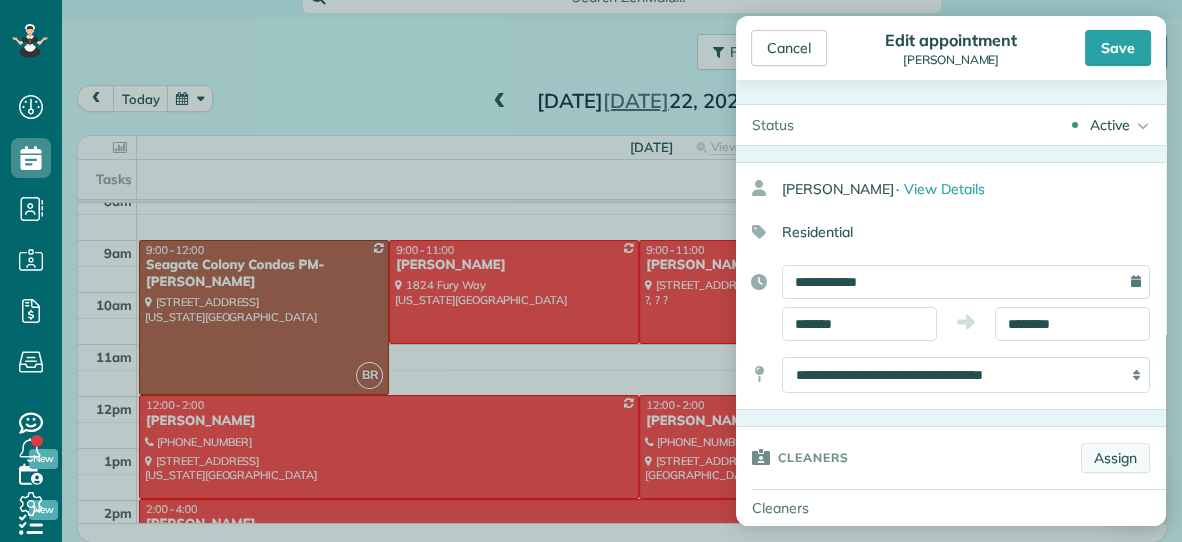 click on "Assign" at bounding box center (1115, 458) 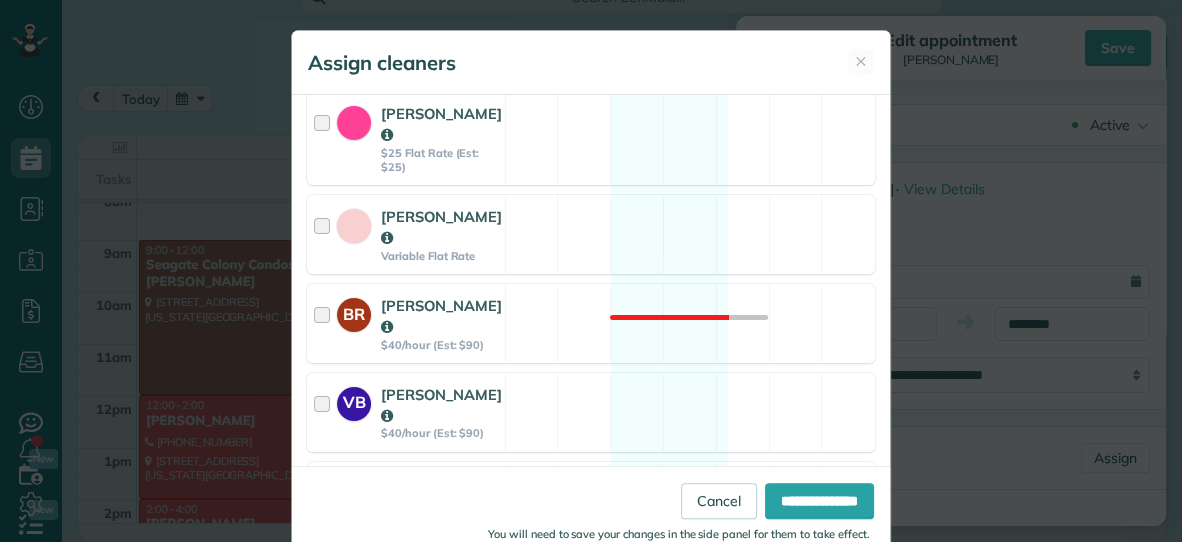 scroll, scrollTop: 258, scrollLeft: 0, axis: vertical 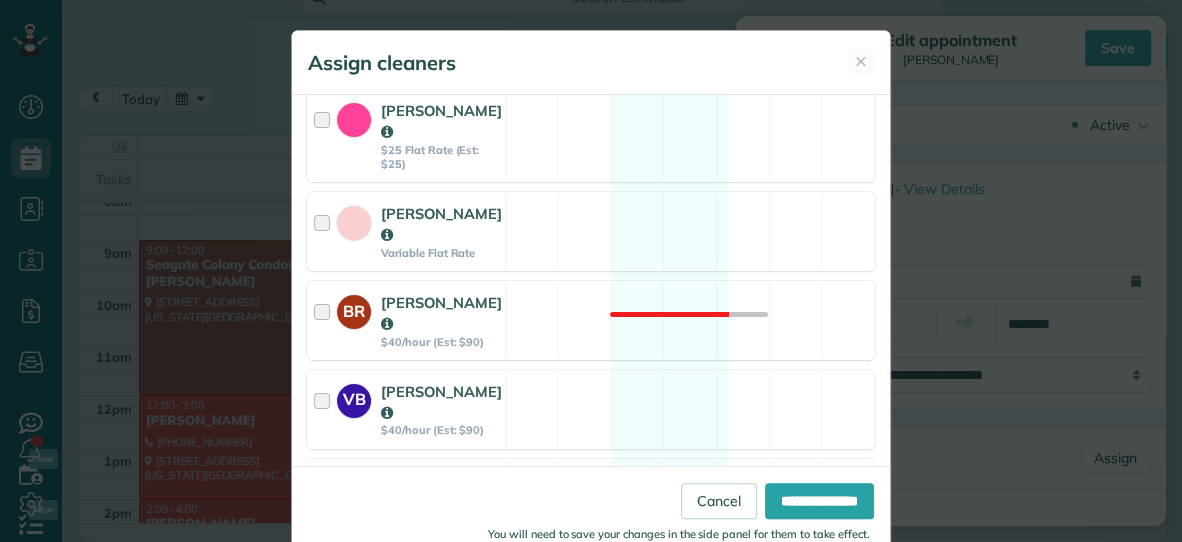 click on "VB
[PERSON_NAME]
$40/hour (Est: $90)
Available" at bounding box center [591, 409] 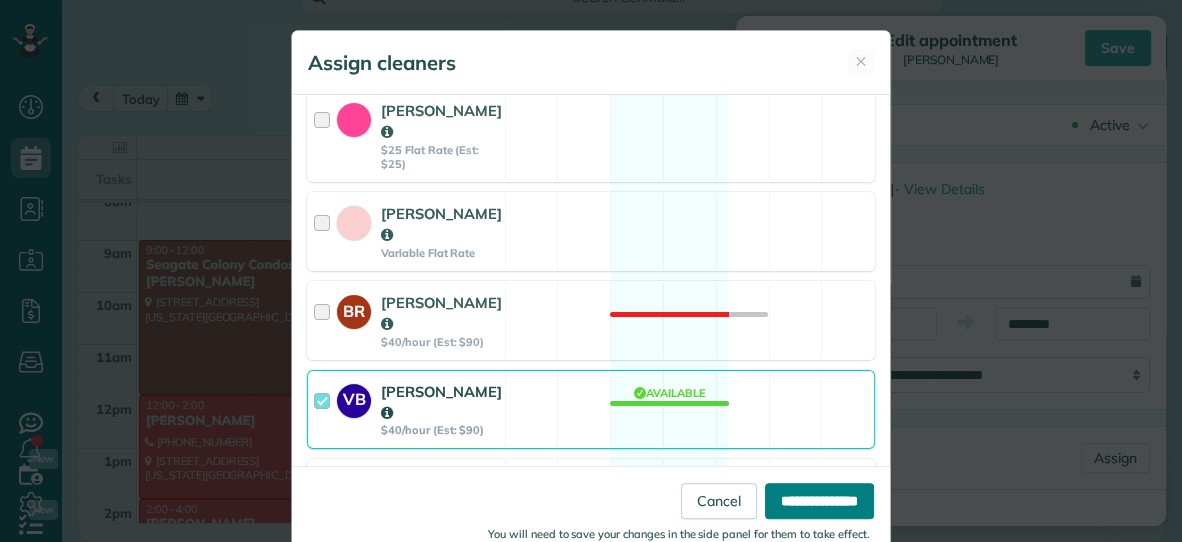 click on "**********" at bounding box center [819, 501] 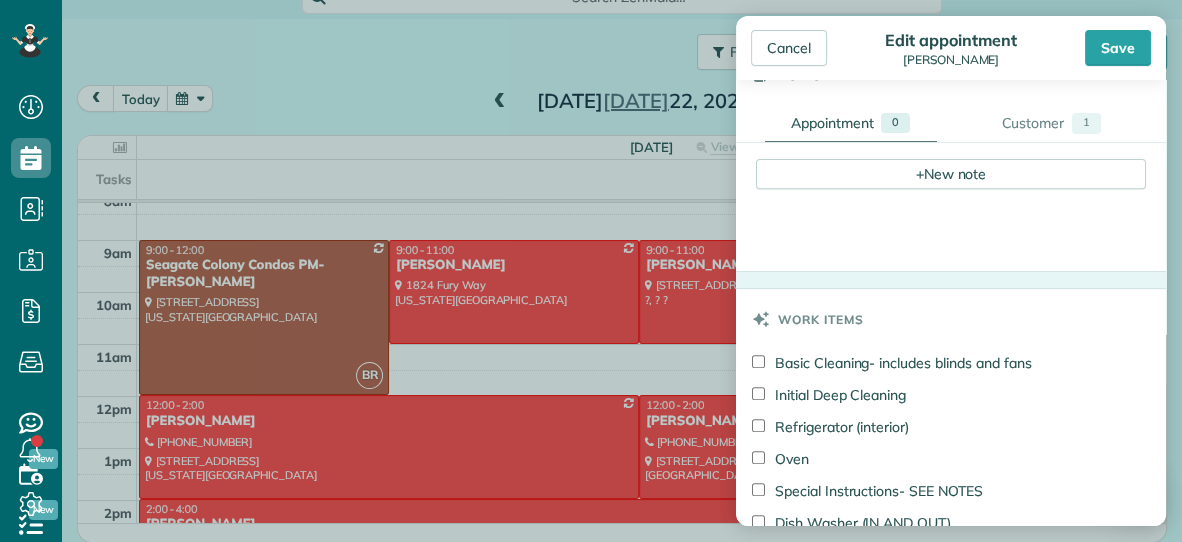 scroll, scrollTop: 720, scrollLeft: 0, axis: vertical 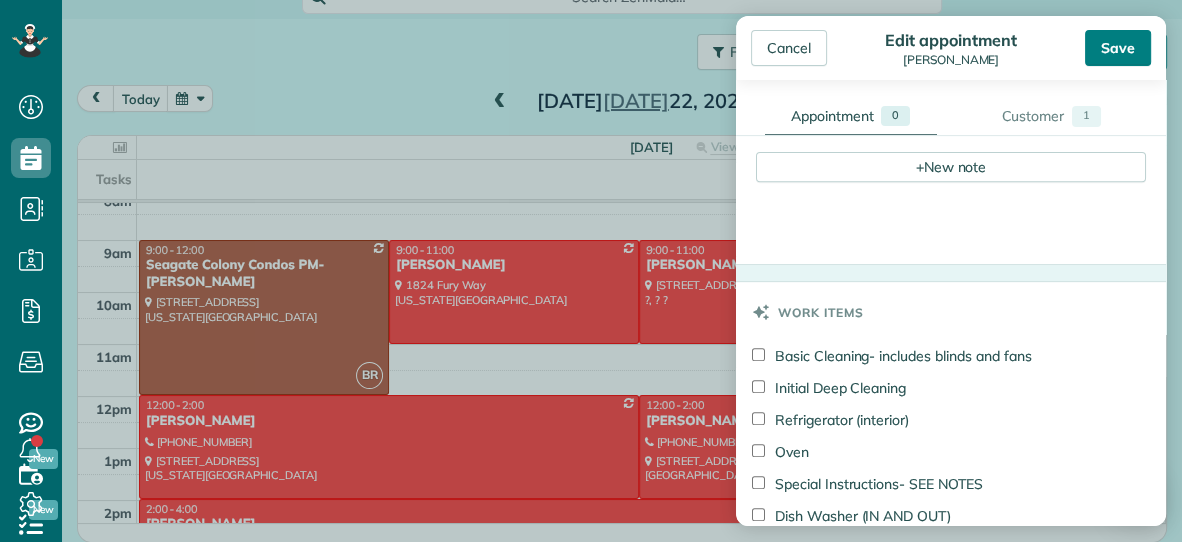 click on "Save" at bounding box center (1118, 48) 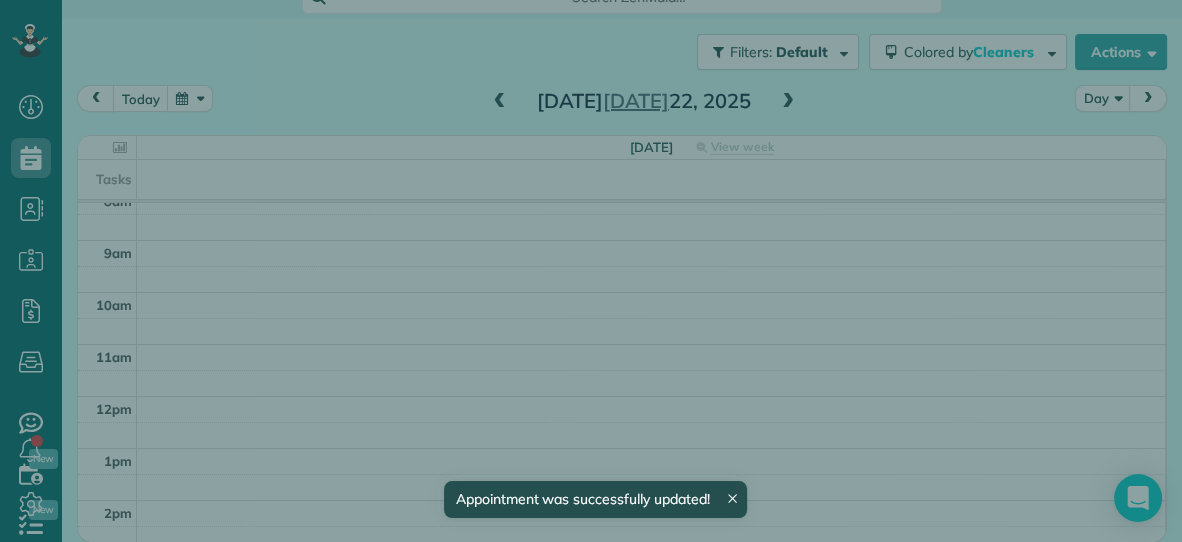 scroll, scrollTop: 96, scrollLeft: 0, axis: vertical 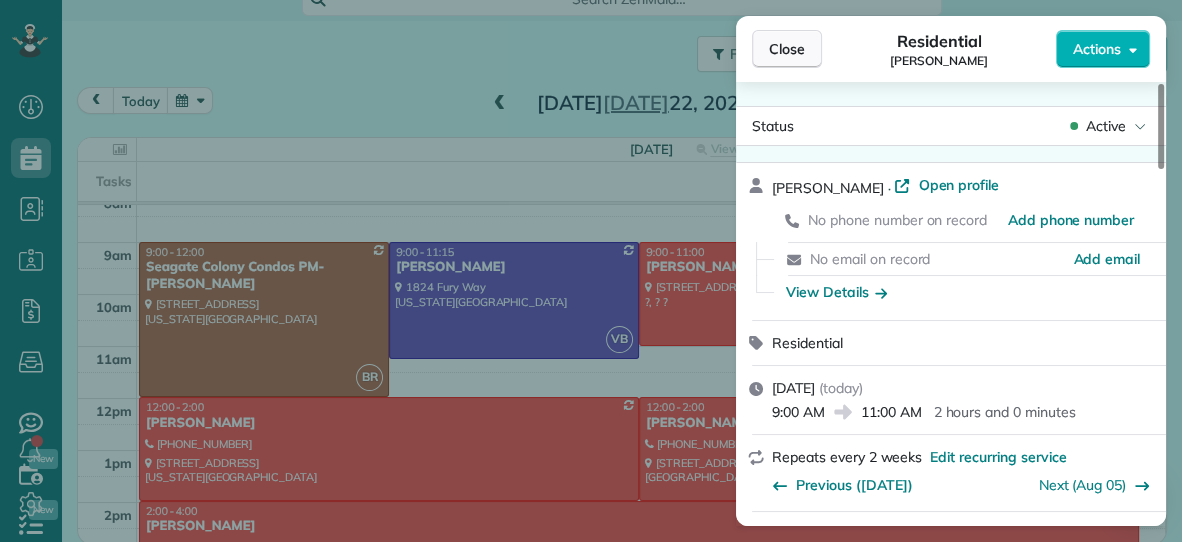 click on "Close" at bounding box center (787, 49) 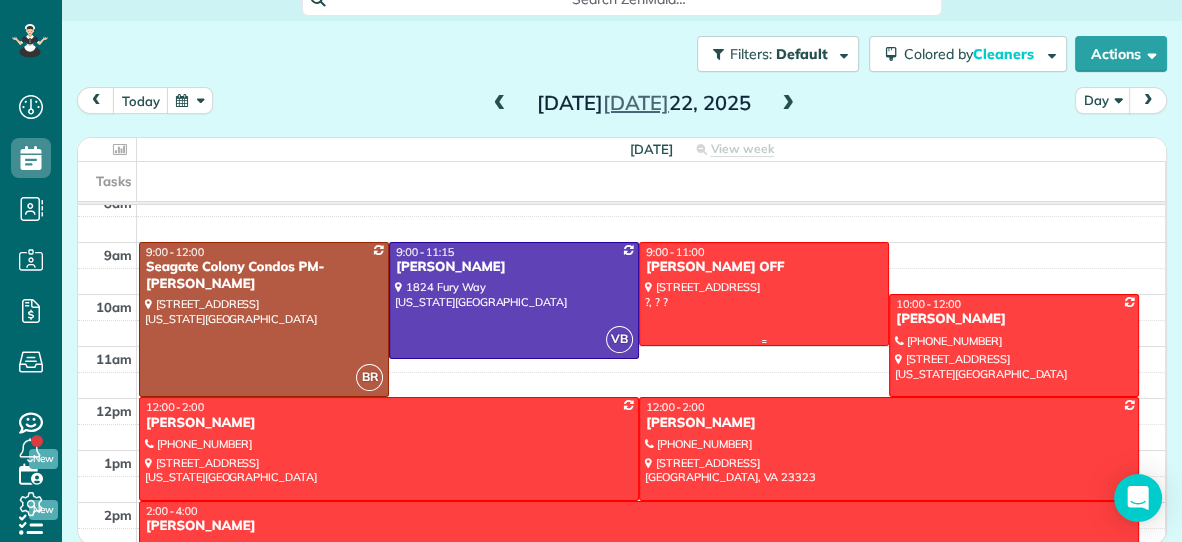 click at bounding box center [764, 293] 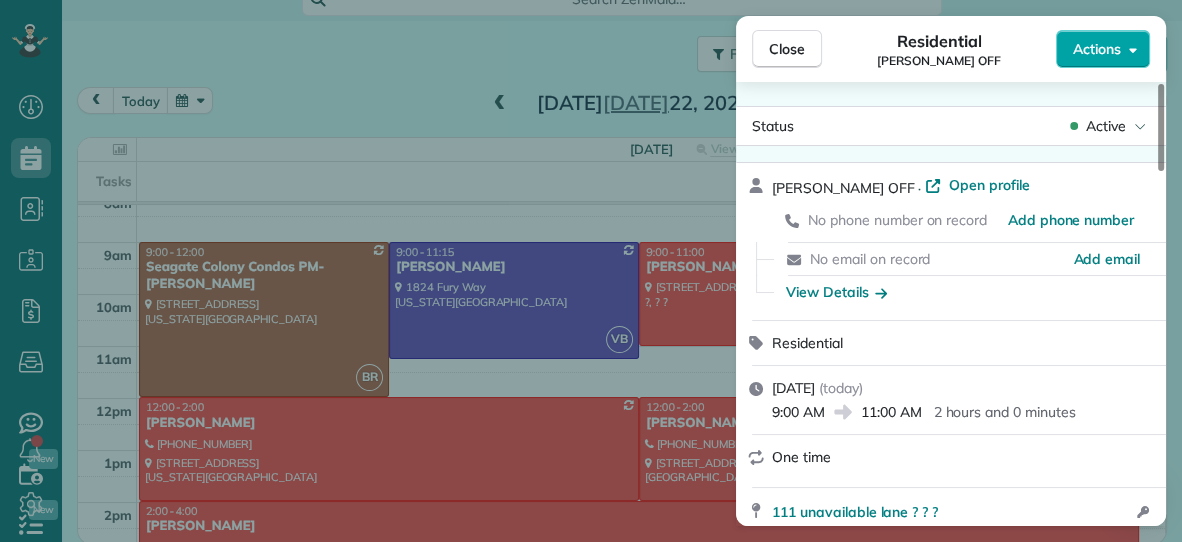 click on "Actions" at bounding box center [1097, 49] 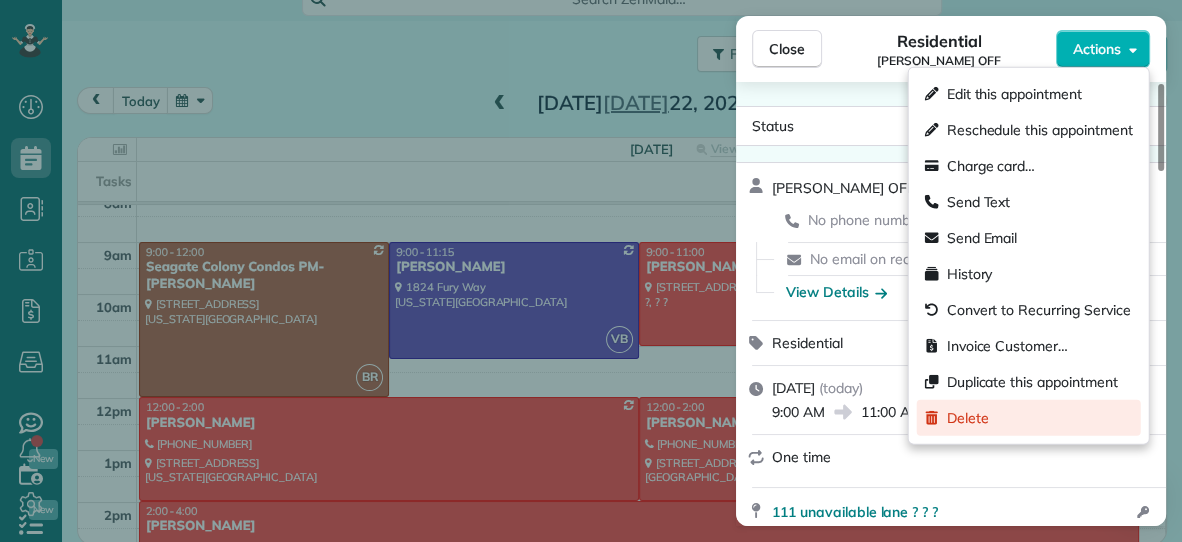 click on "Delete" at bounding box center (968, 418) 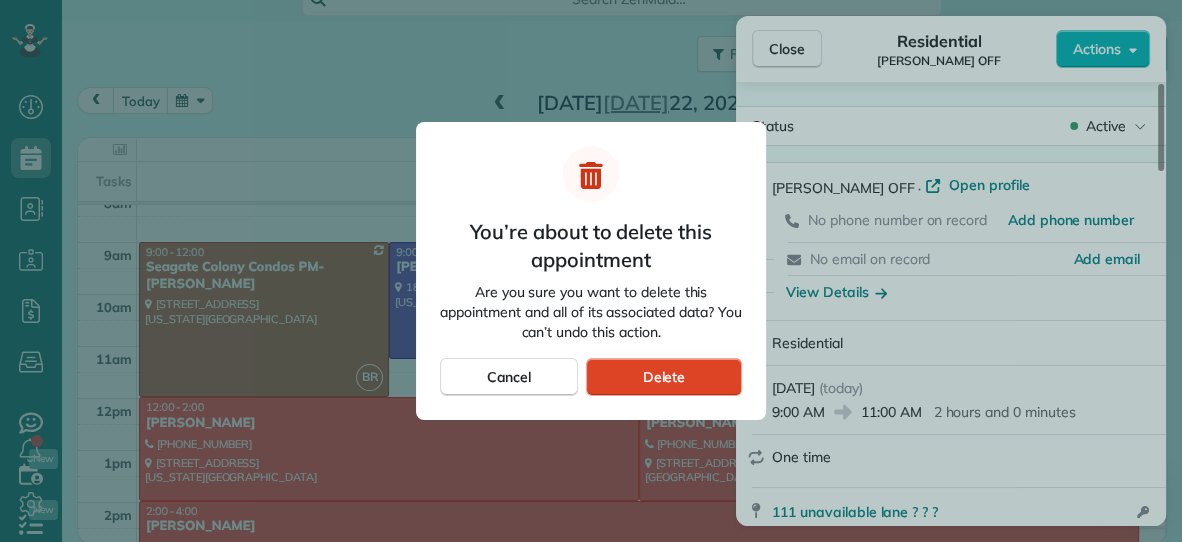 click on "Delete" at bounding box center (664, 377) 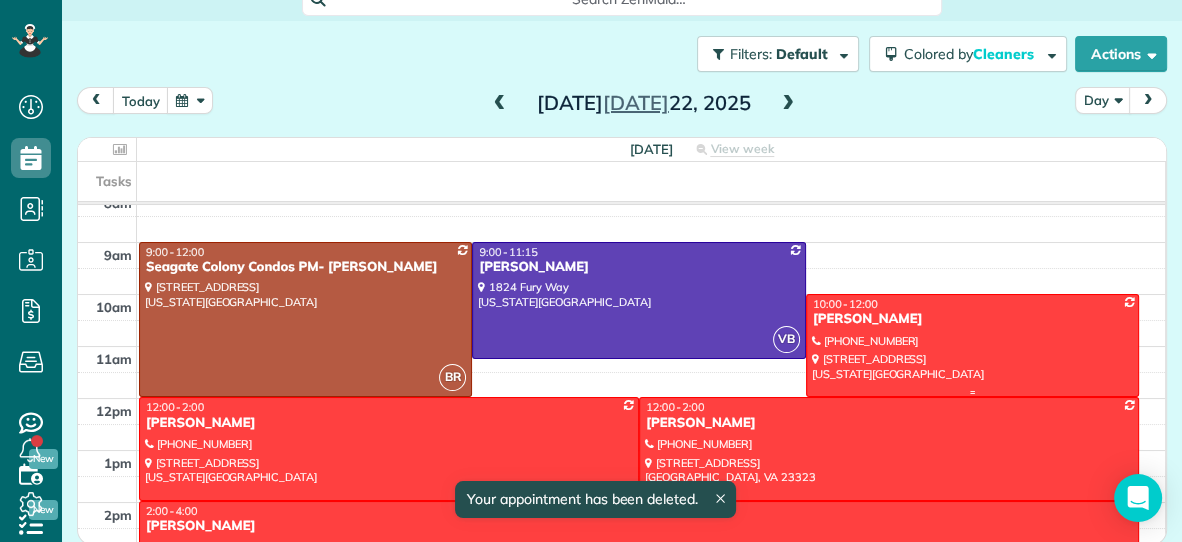 click at bounding box center [972, 345] 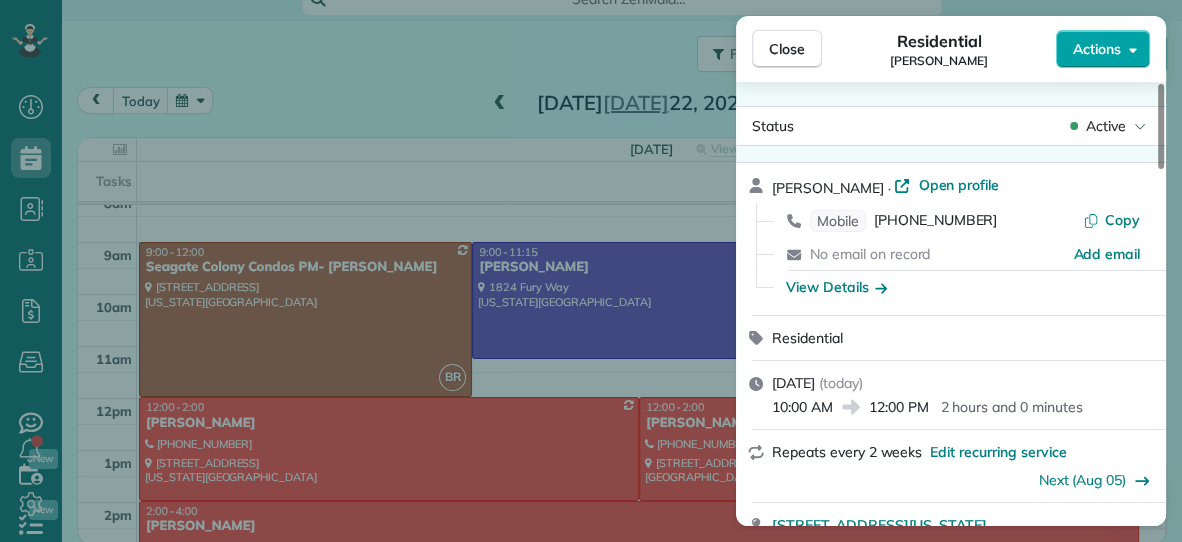 click on "Actions" at bounding box center (1097, 49) 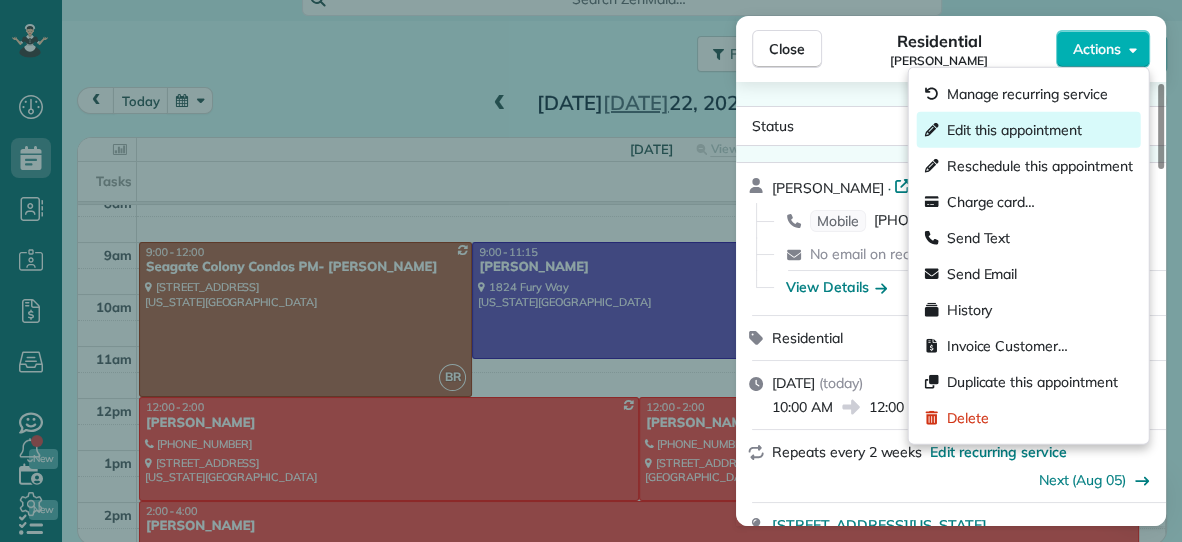 click on "Edit this appointment" at bounding box center (1014, 130) 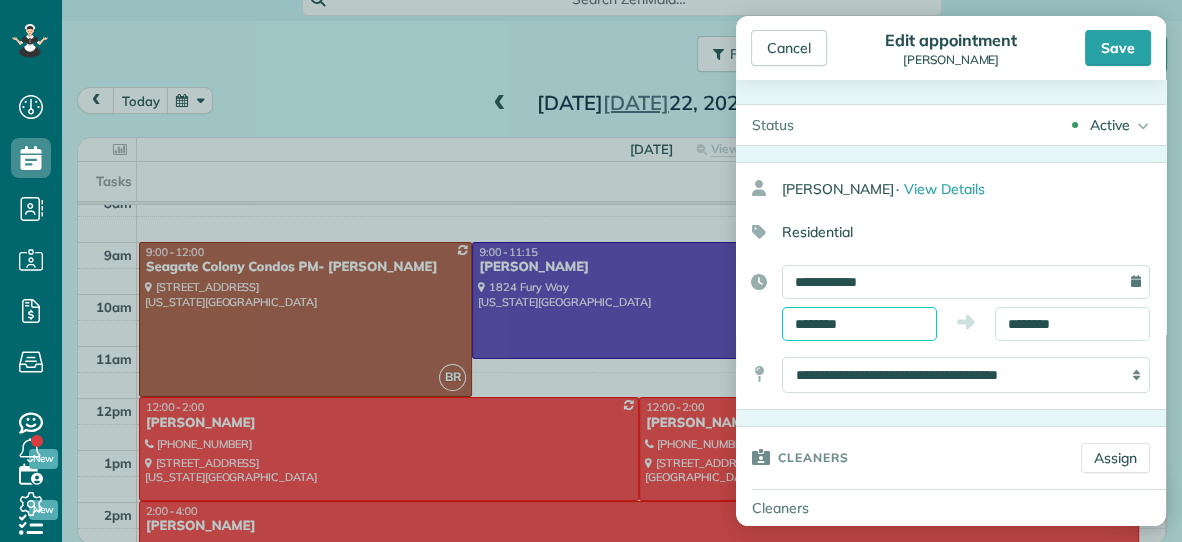 click on "********" at bounding box center (859, 324) 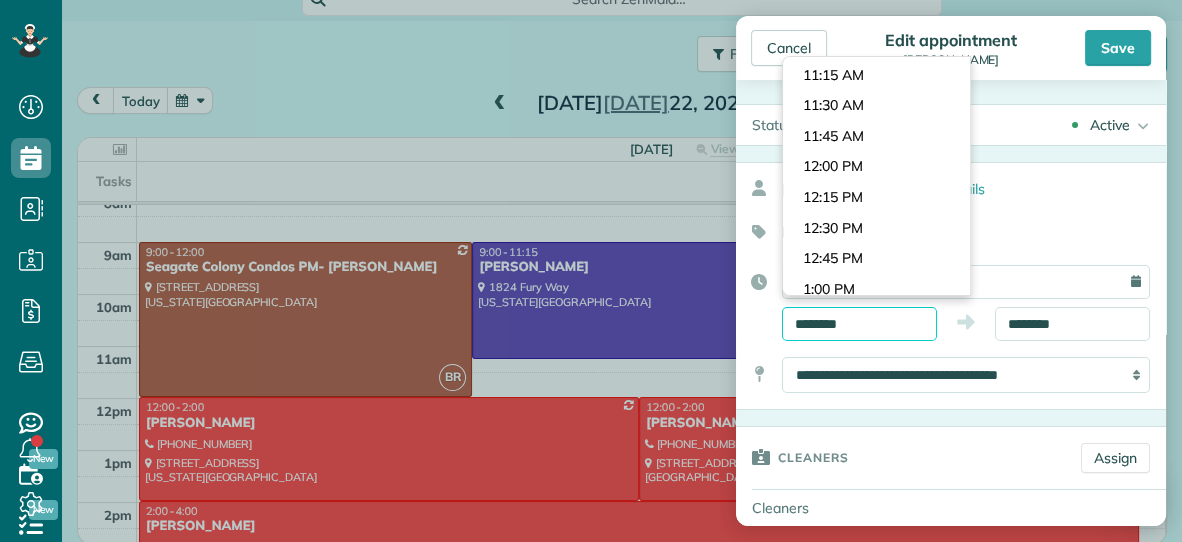 scroll, scrollTop: 1348, scrollLeft: 0, axis: vertical 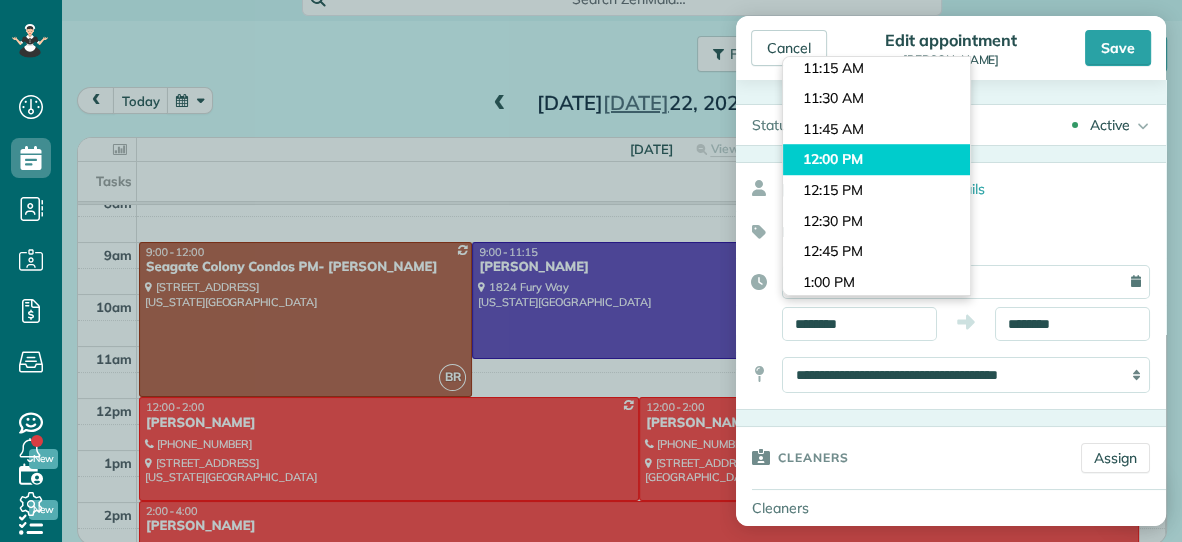 click on "Dashboard
Scheduling
Calendar View
List View
Dispatch View - Weekly scheduling (Beta)" at bounding box center (591, 271) 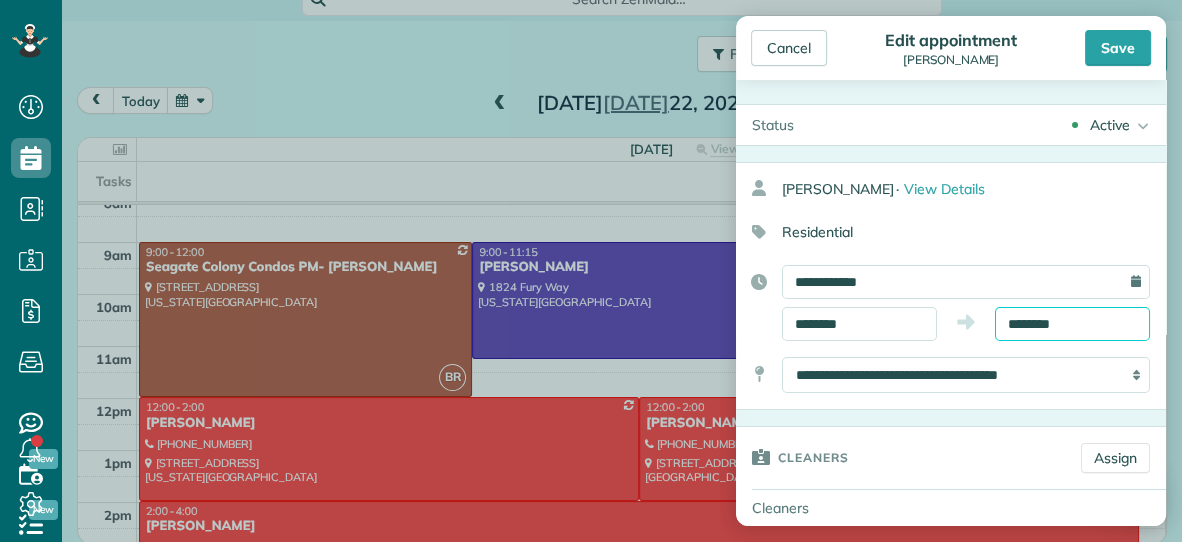 click on "********" at bounding box center (1072, 324) 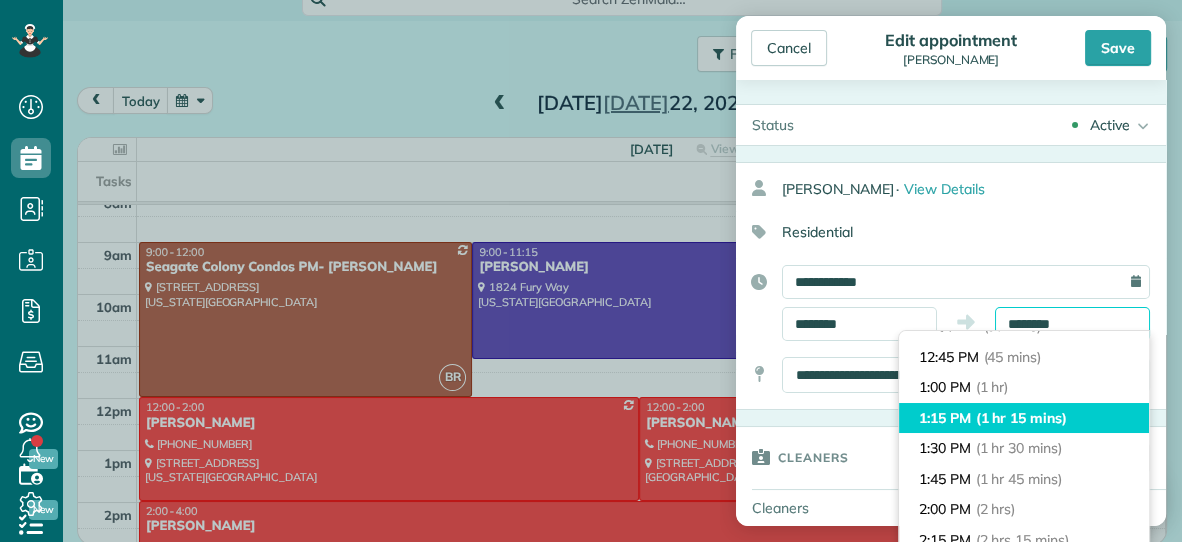 scroll, scrollTop: 89, scrollLeft: 0, axis: vertical 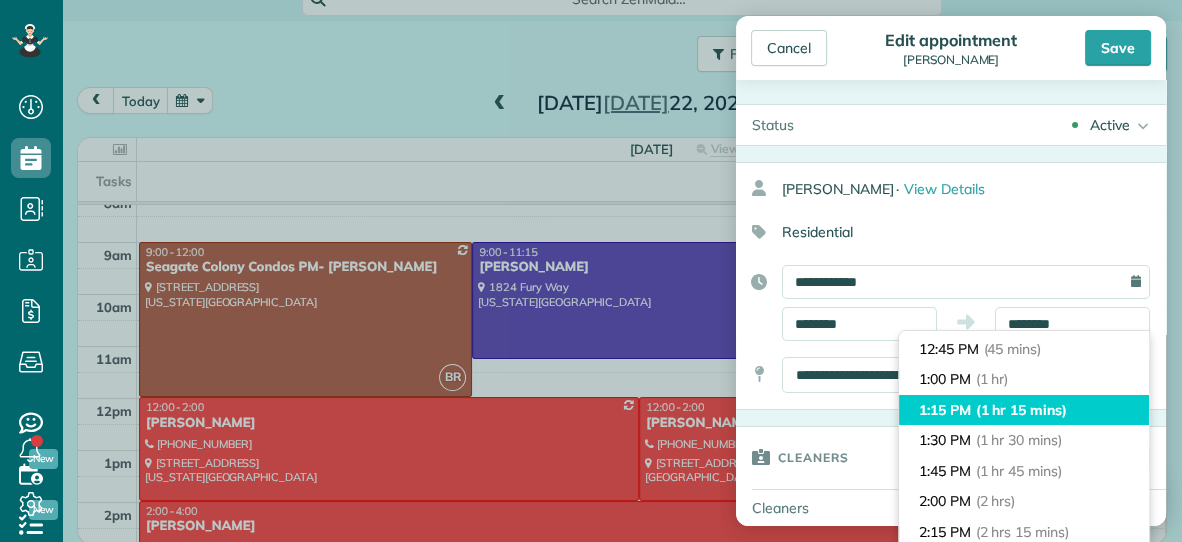 click on "(2 hrs)" at bounding box center [996, 501] 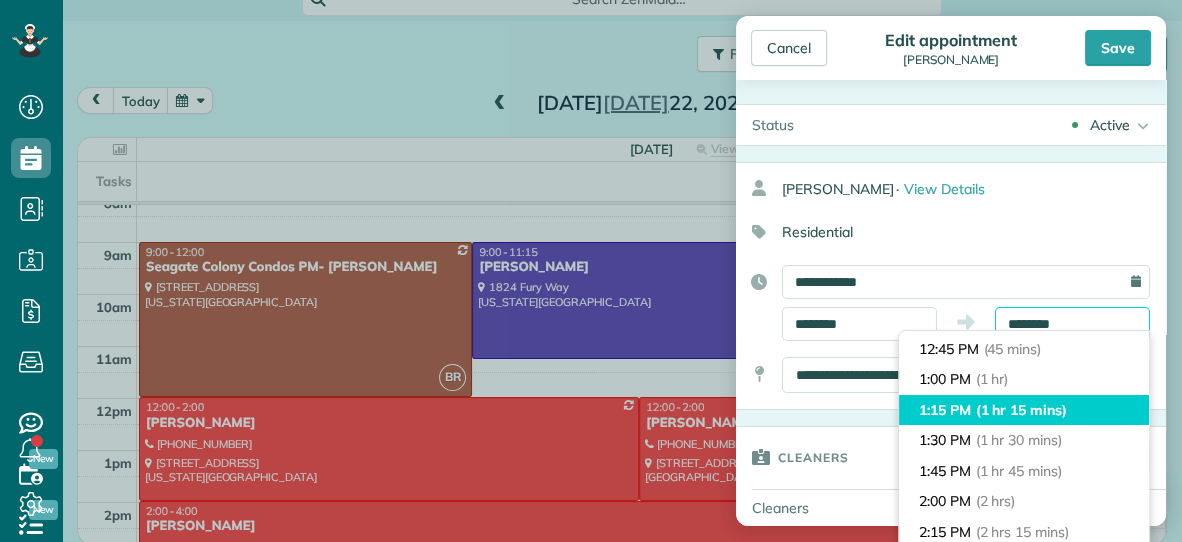 type on "*******" 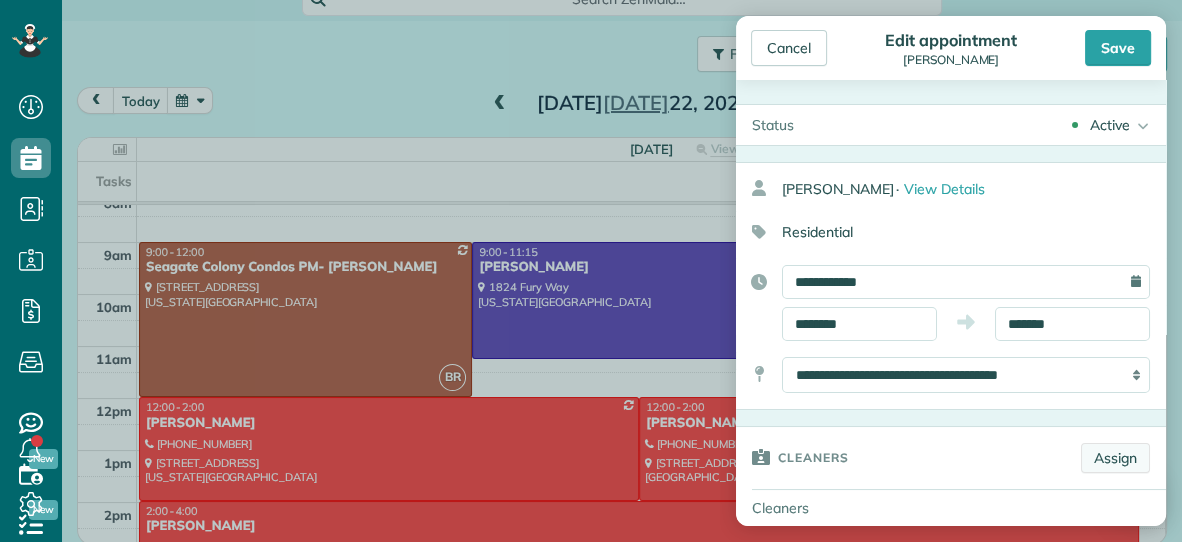 click on "Assign" at bounding box center (1115, 458) 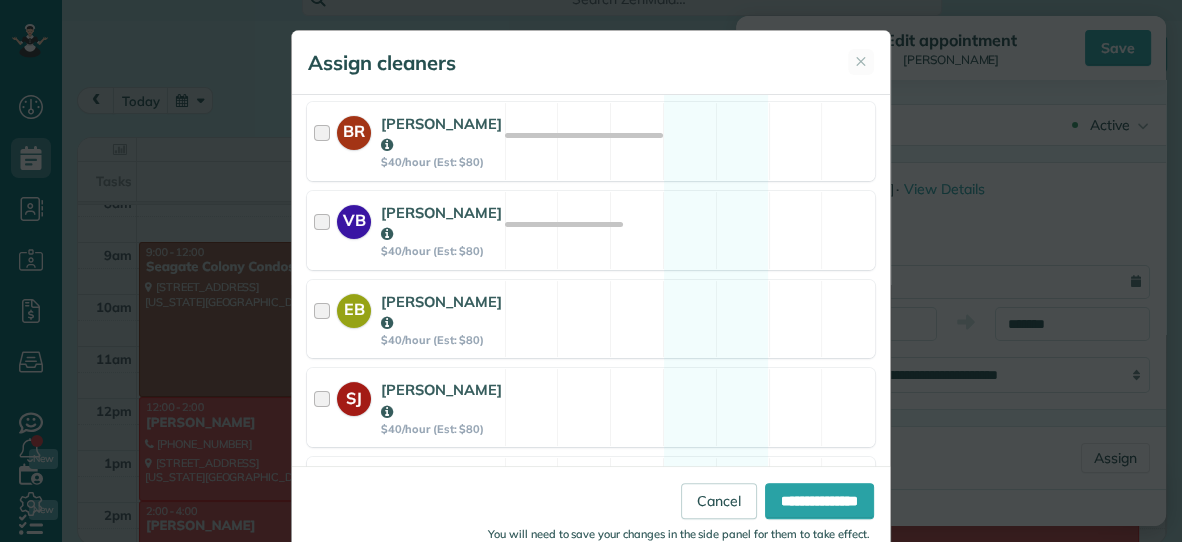 scroll, scrollTop: 420, scrollLeft: 0, axis: vertical 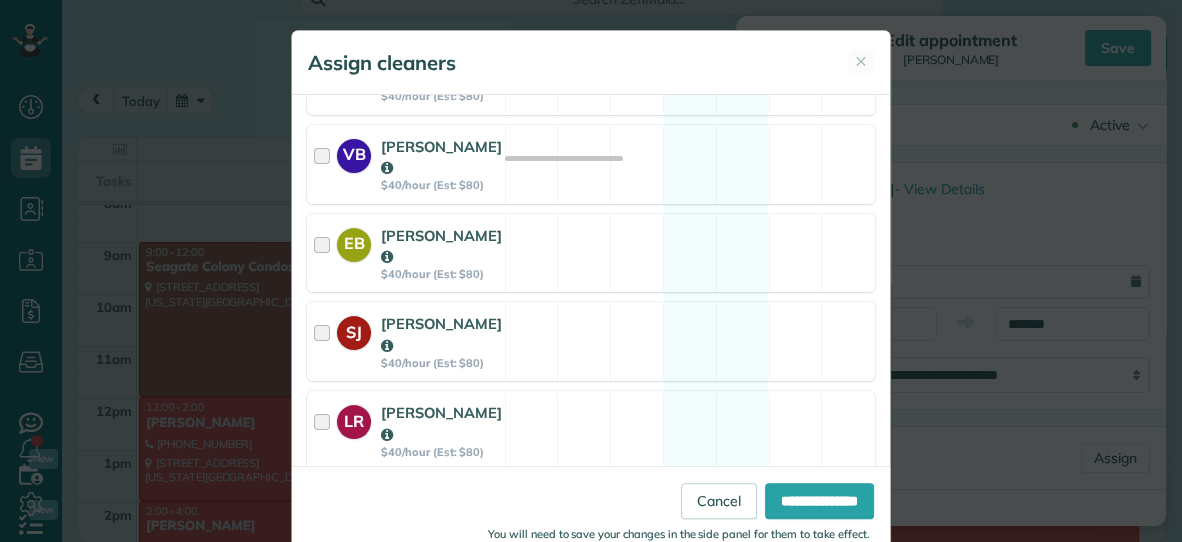 click on "SJ
[PERSON_NAME]
$40/hour (Est: $80)
Available" at bounding box center [591, 341] 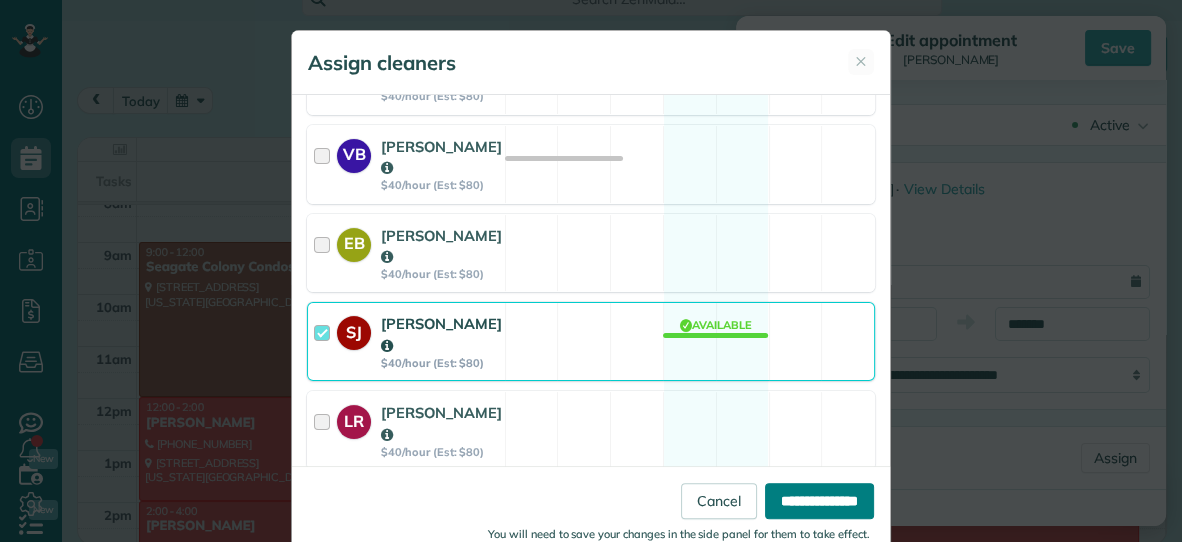 click on "**********" at bounding box center (819, 501) 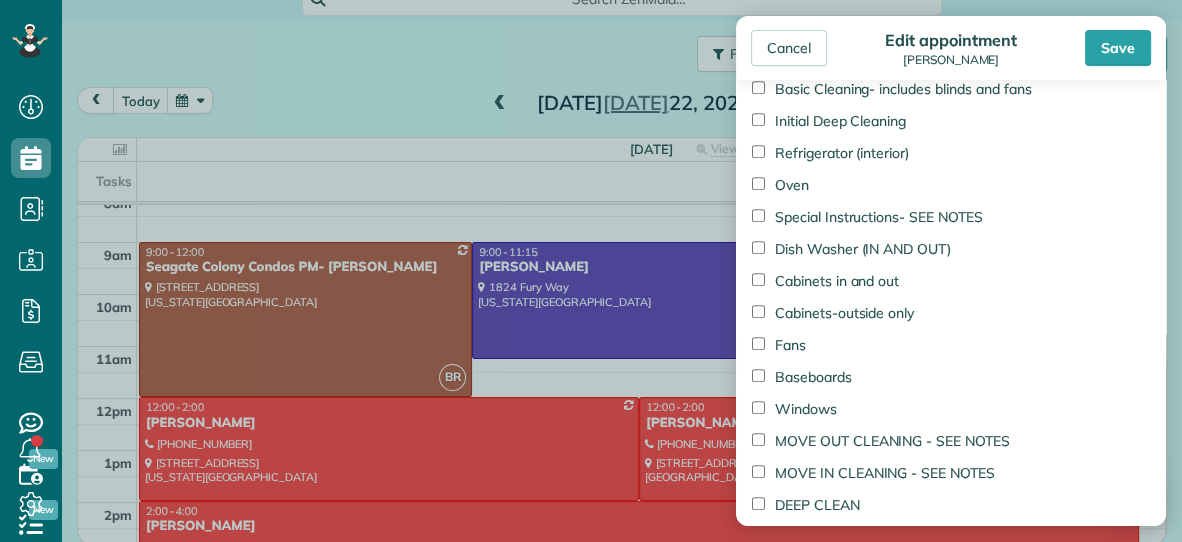 scroll, scrollTop: 996, scrollLeft: 0, axis: vertical 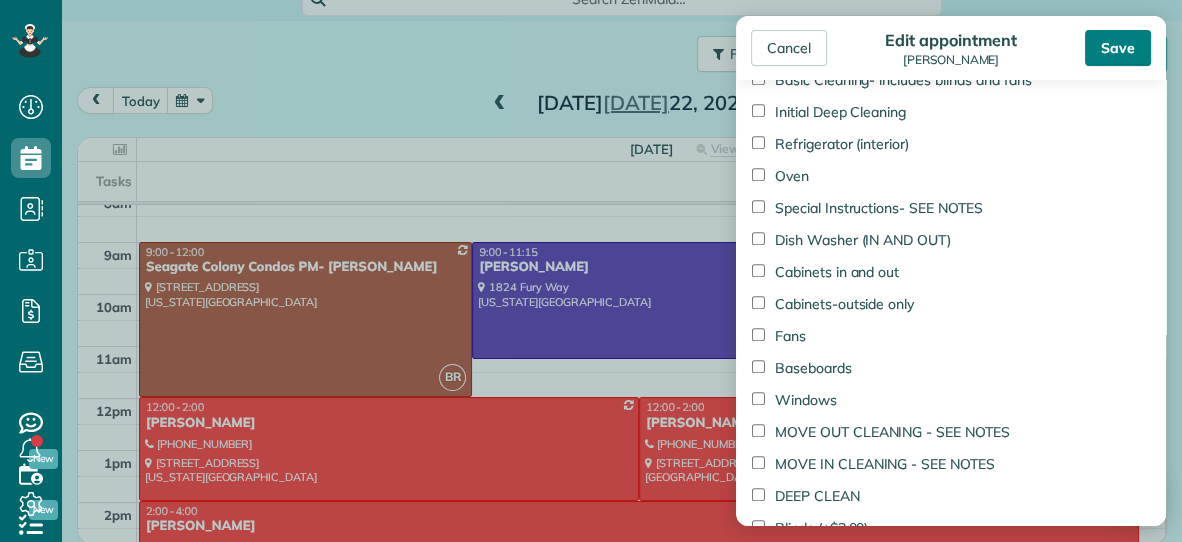 click on "Save" at bounding box center [1118, 48] 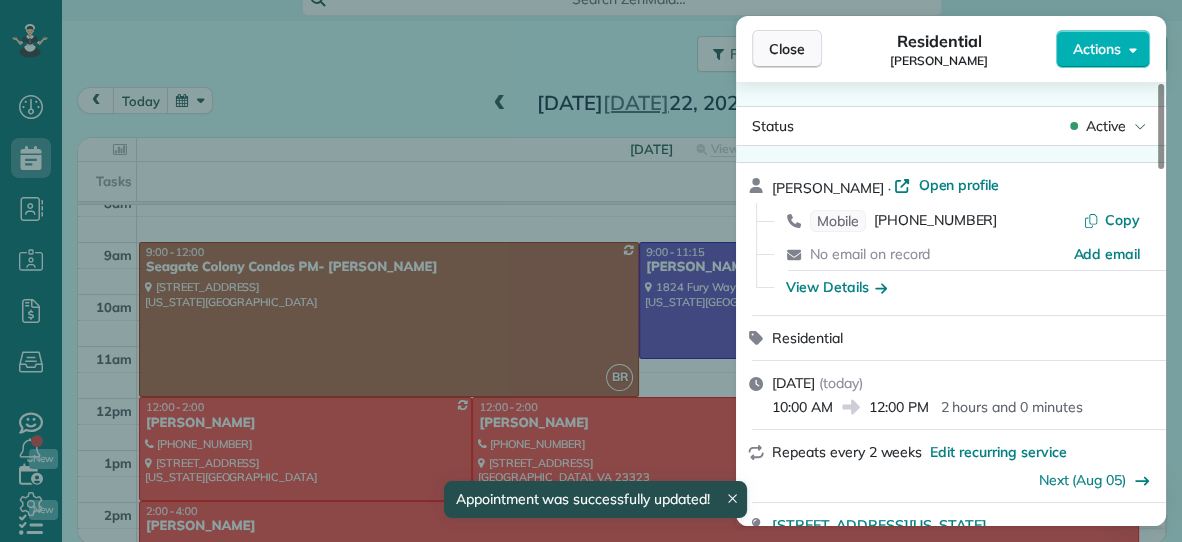 click on "Close" at bounding box center (787, 49) 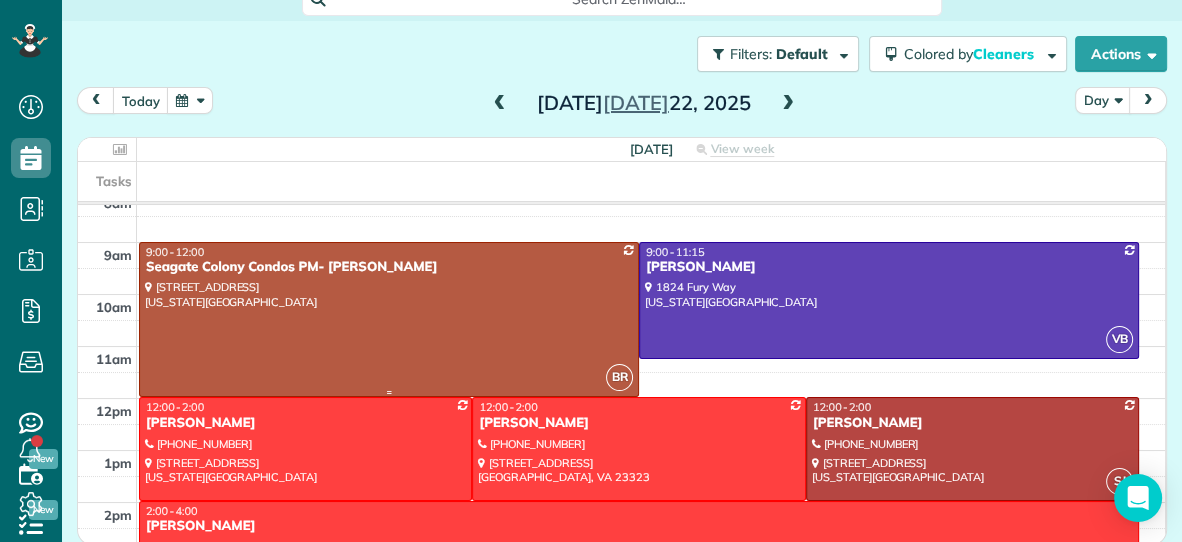 click at bounding box center (389, 319) 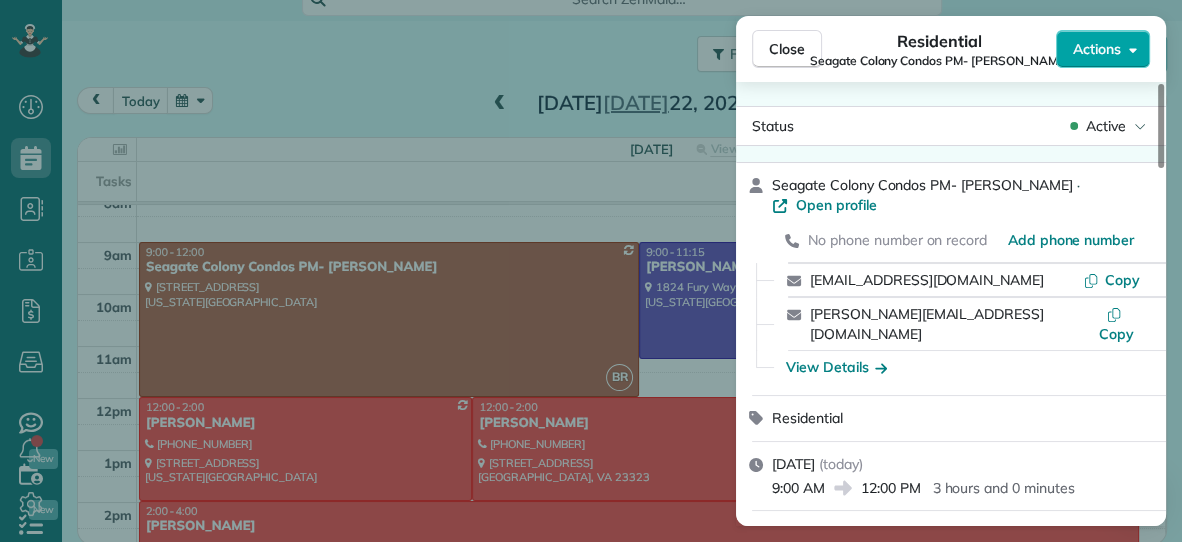 click on "Actions" at bounding box center [1097, 49] 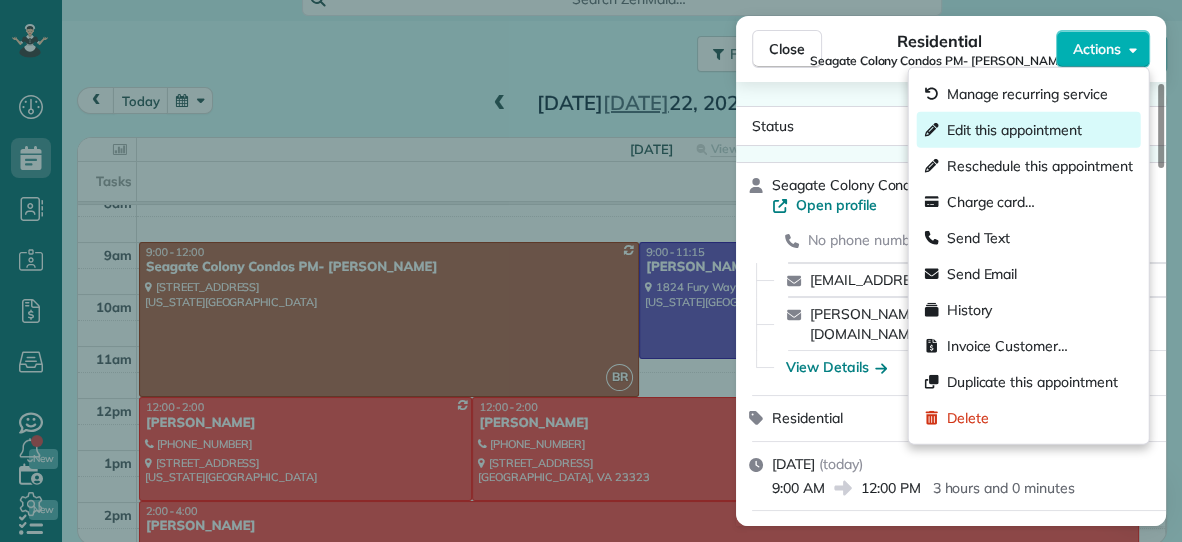 click on "Edit this appointment" at bounding box center (1014, 130) 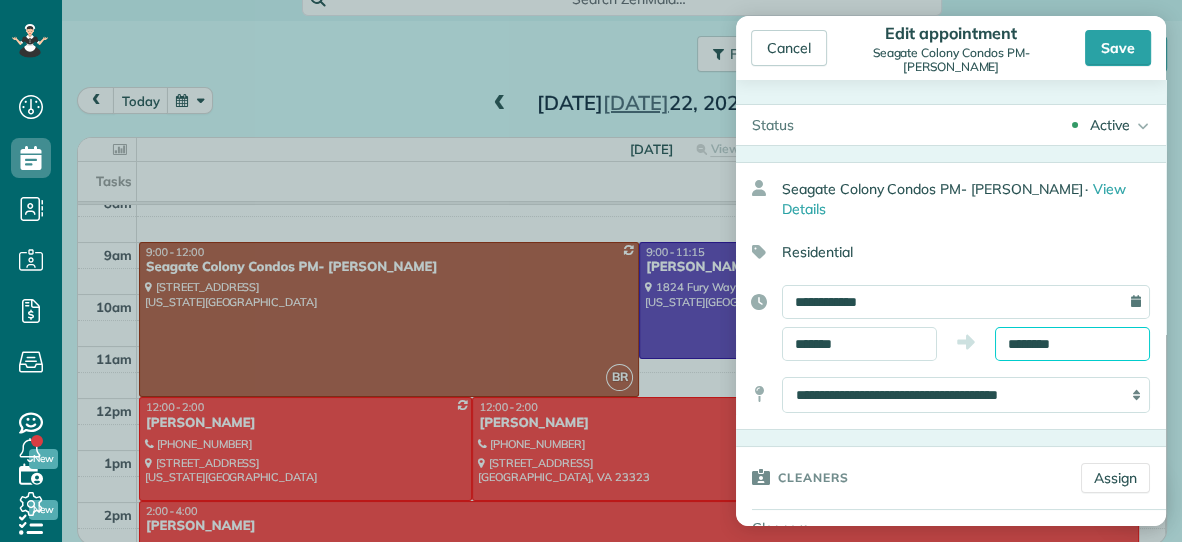 click on "********" at bounding box center (1072, 344) 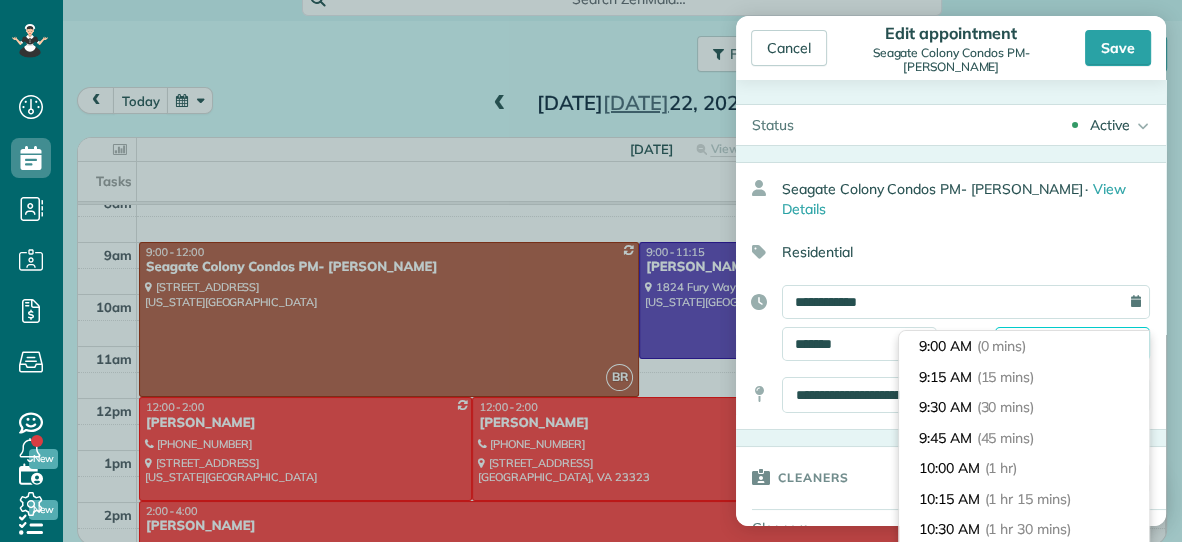 scroll, scrollTop: 334, scrollLeft: 0, axis: vertical 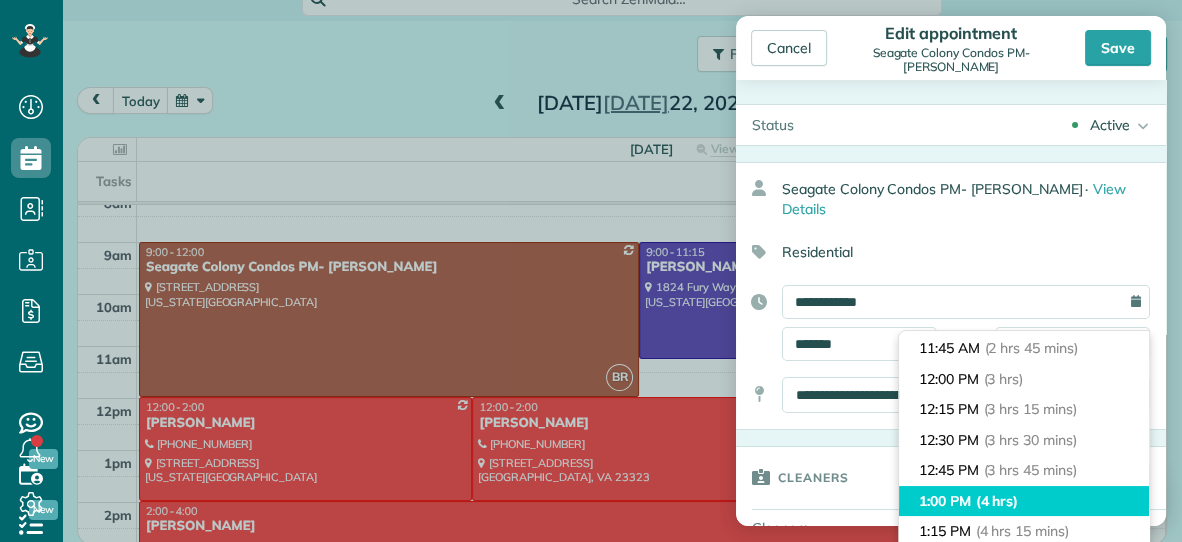 click on "(4 hrs)" at bounding box center [997, 501] 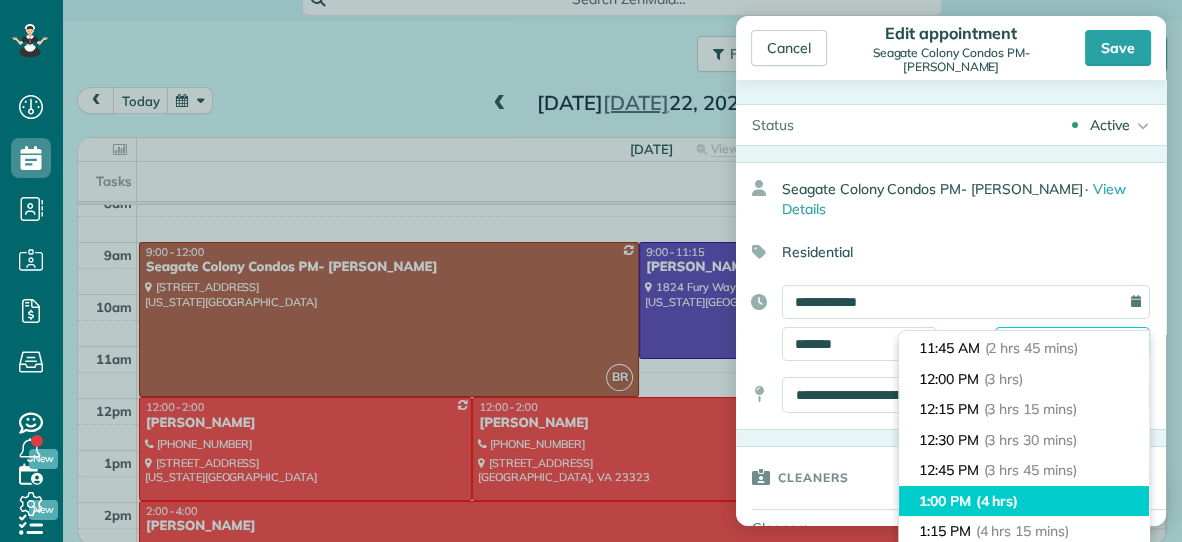 type on "*******" 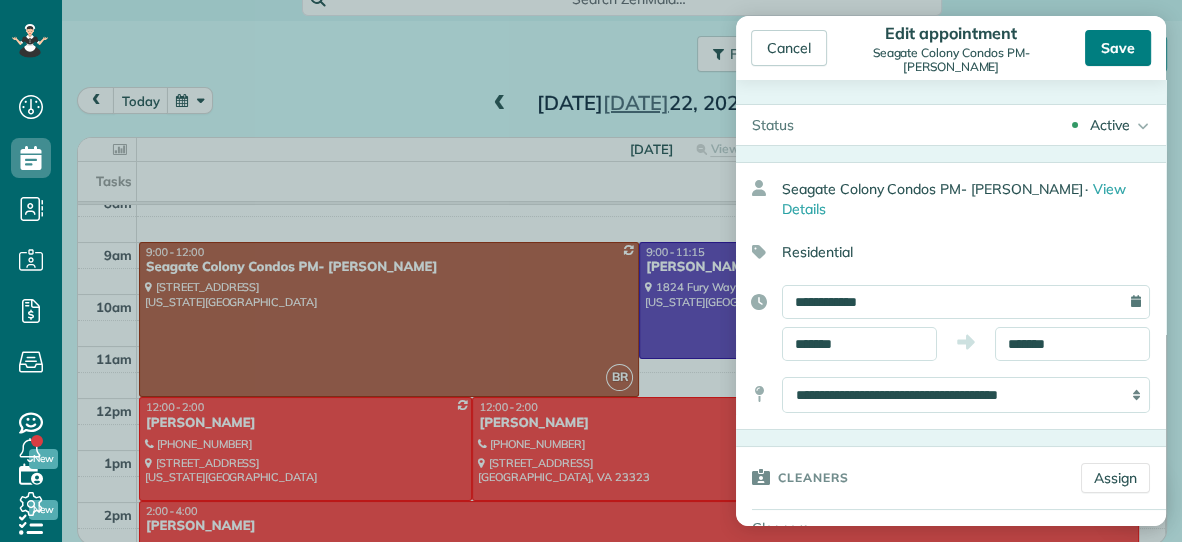 click on "Save" at bounding box center [1118, 48] 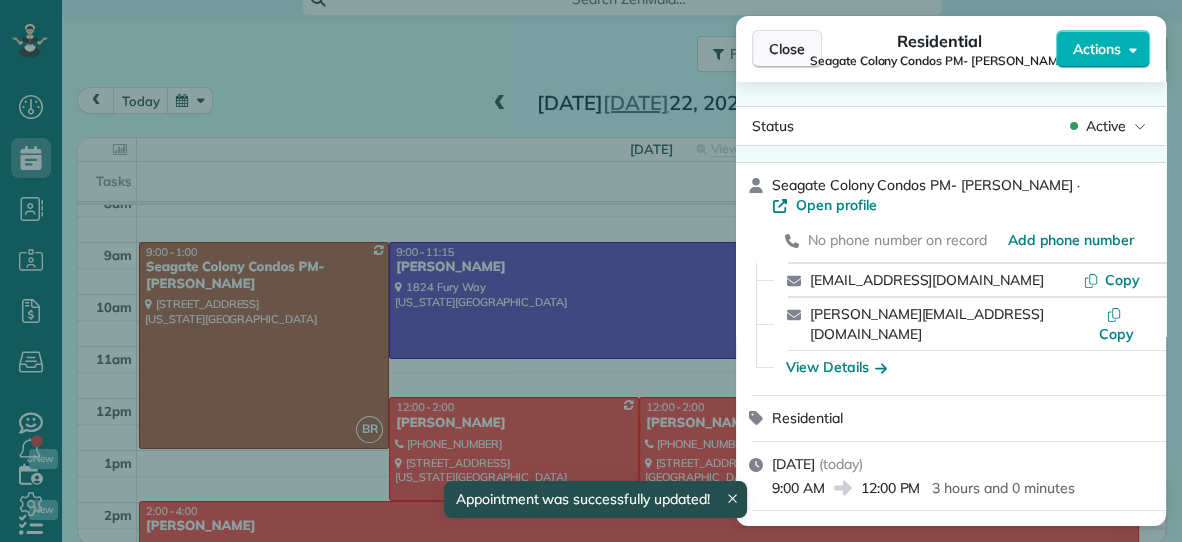 click on "Close" at bounding box center [787, 49] 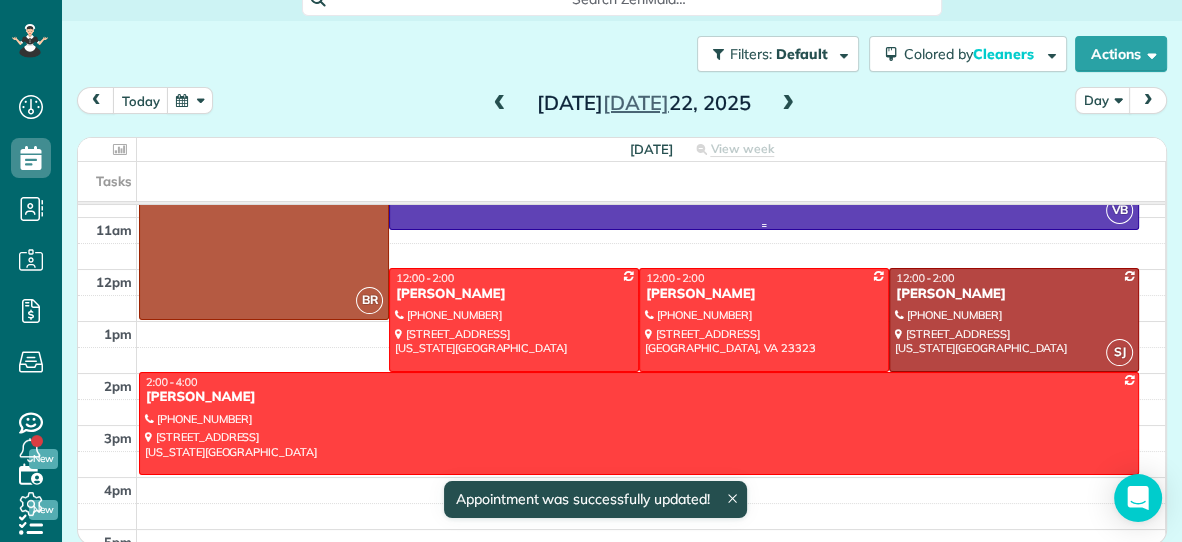 scroll, scrollTop: 201, scrollLeft: 0, axis: vertical 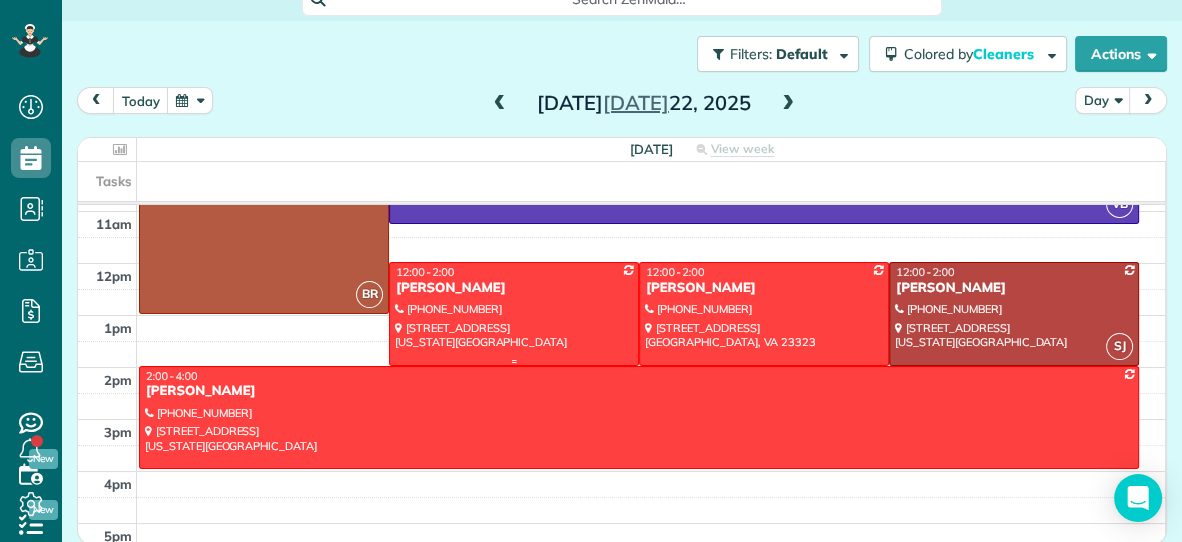click at bounding box center (514, 313) 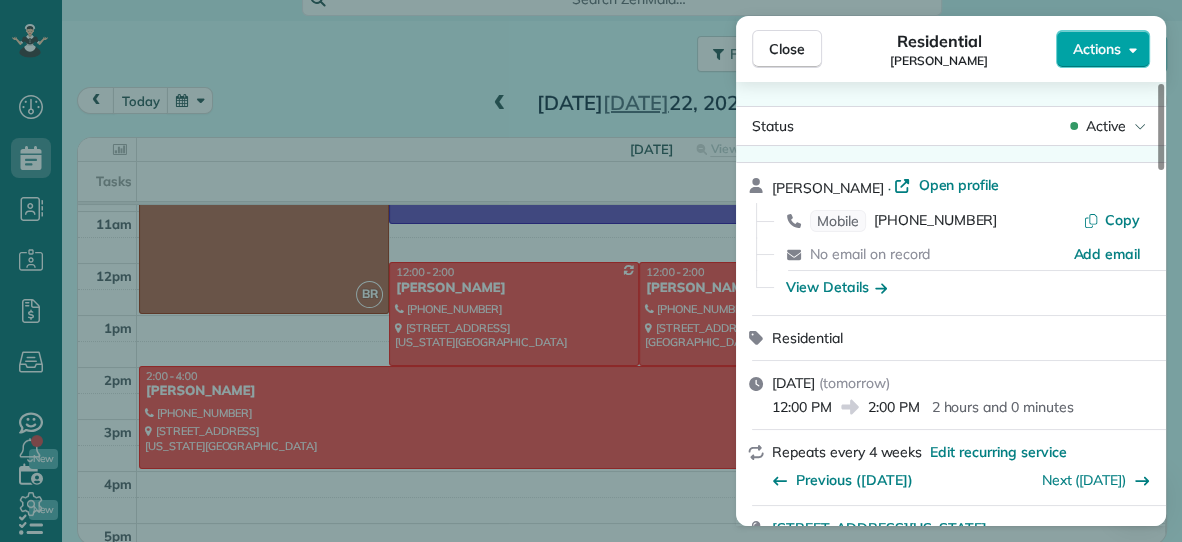 click on "Actions" at bounding box center (1097, 49) 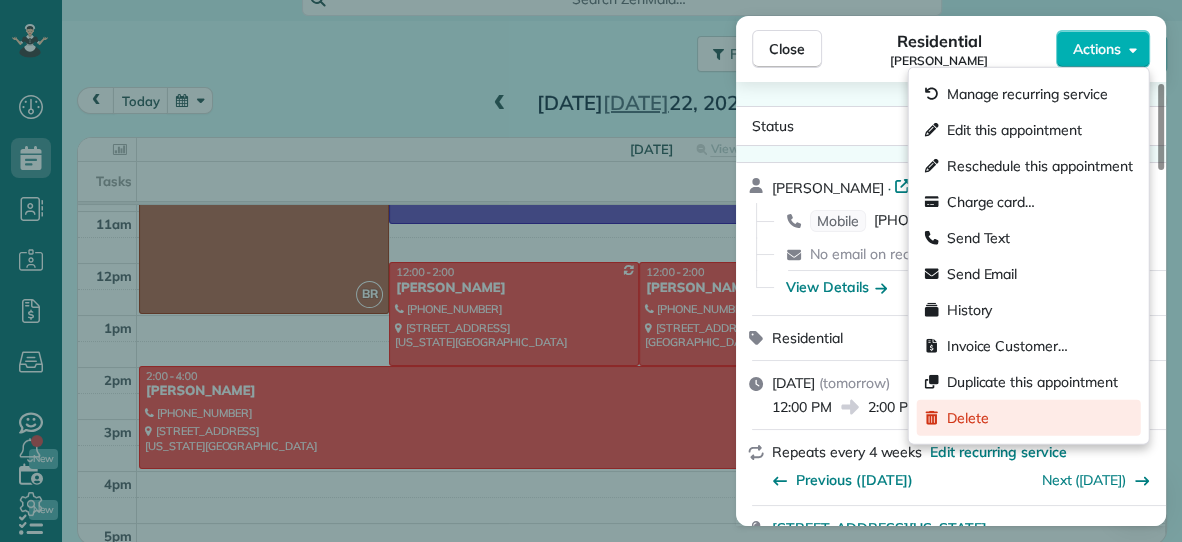 click on "Delete" at bounding box center [968, 418] 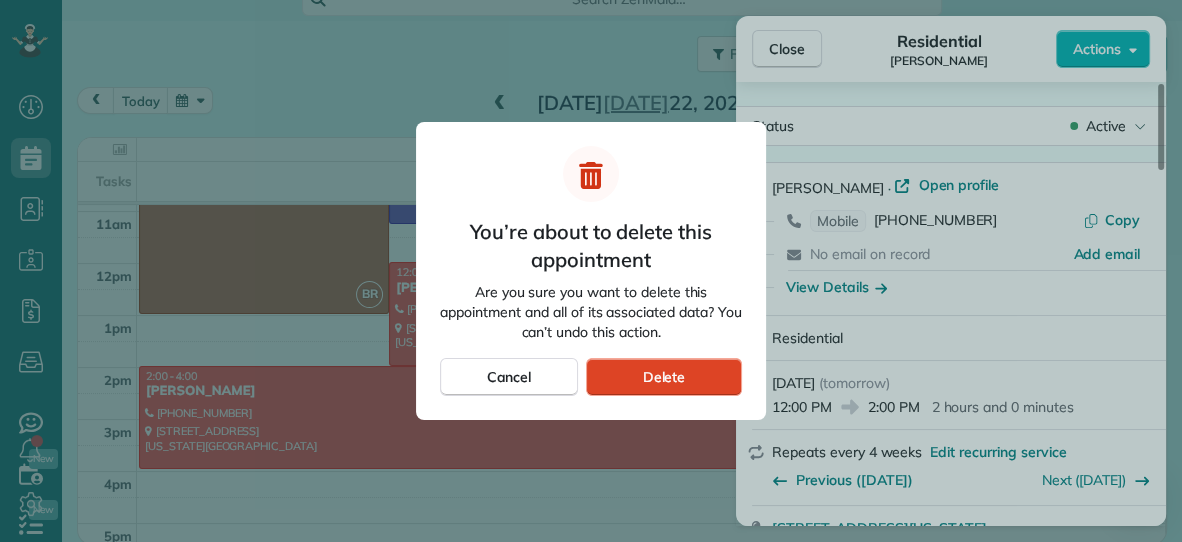 click on "Delete" at bounding box center (664, 377) 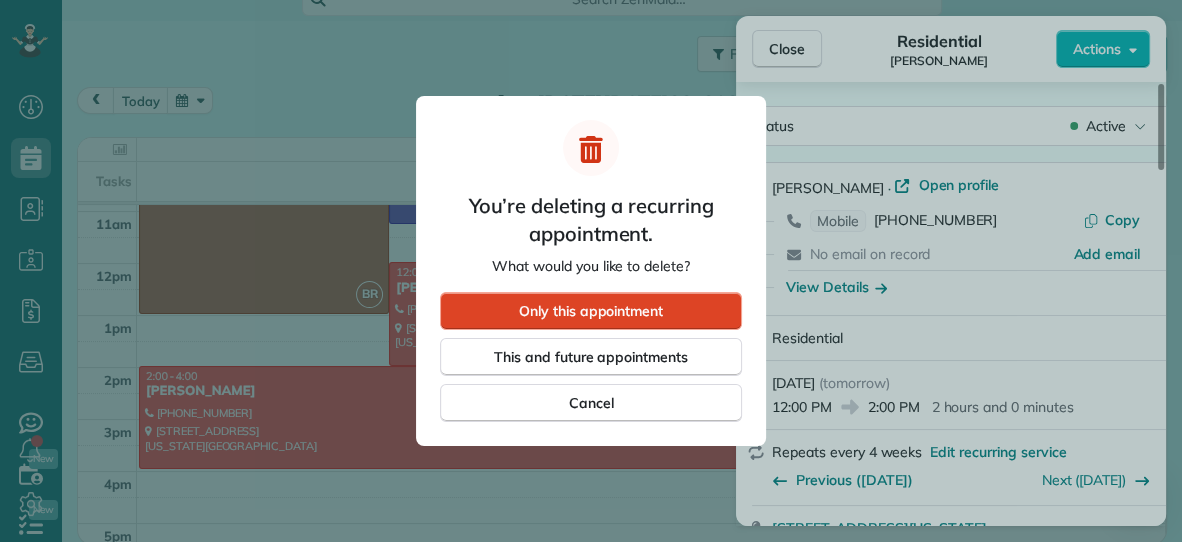 click on "Only this appointment" at bounding box center [591, 311] 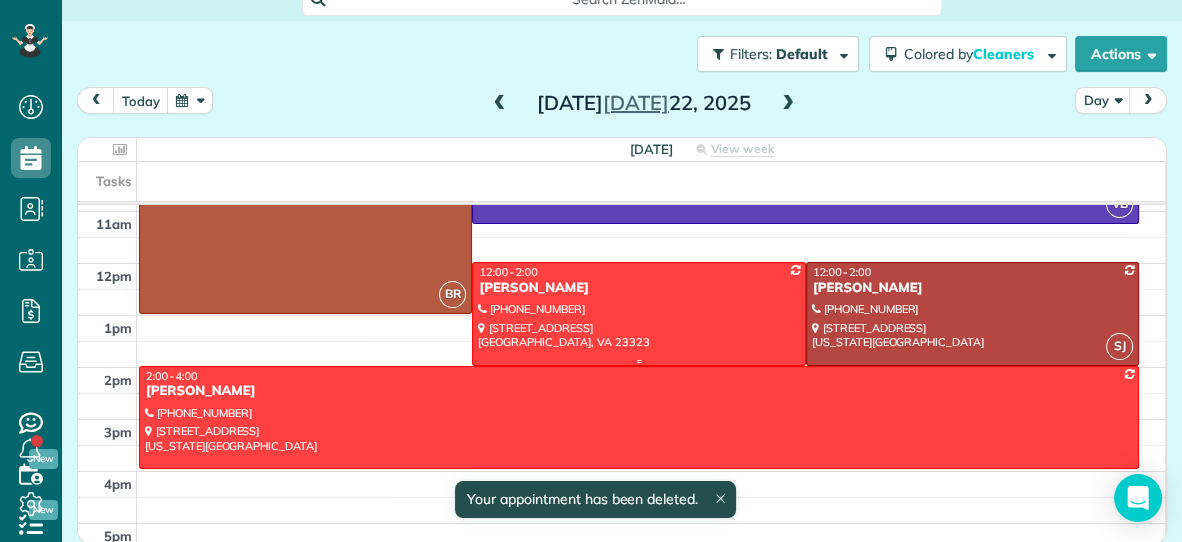 click at bounding box center [638, 313] 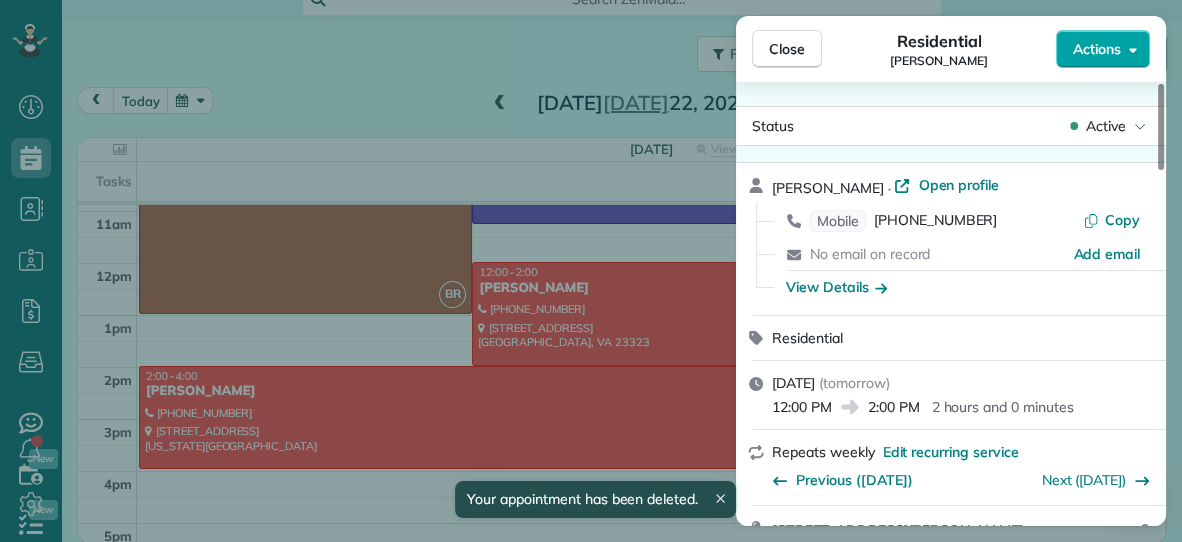 click on "Actions" at bounding box center (1097, 49) 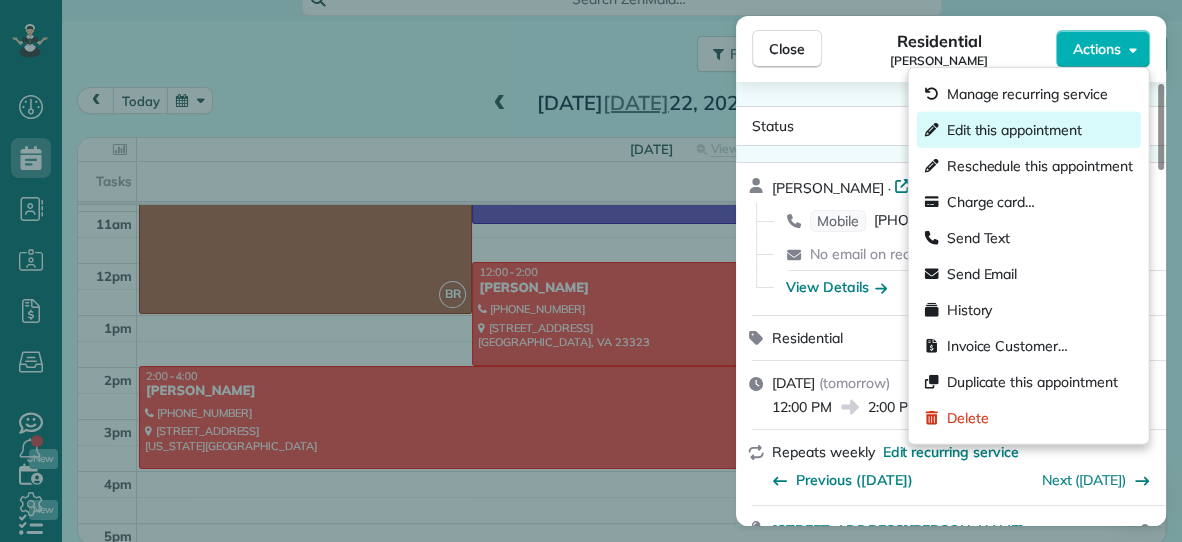 click on "Edit this appointment" at bounding box center (1014, 130) 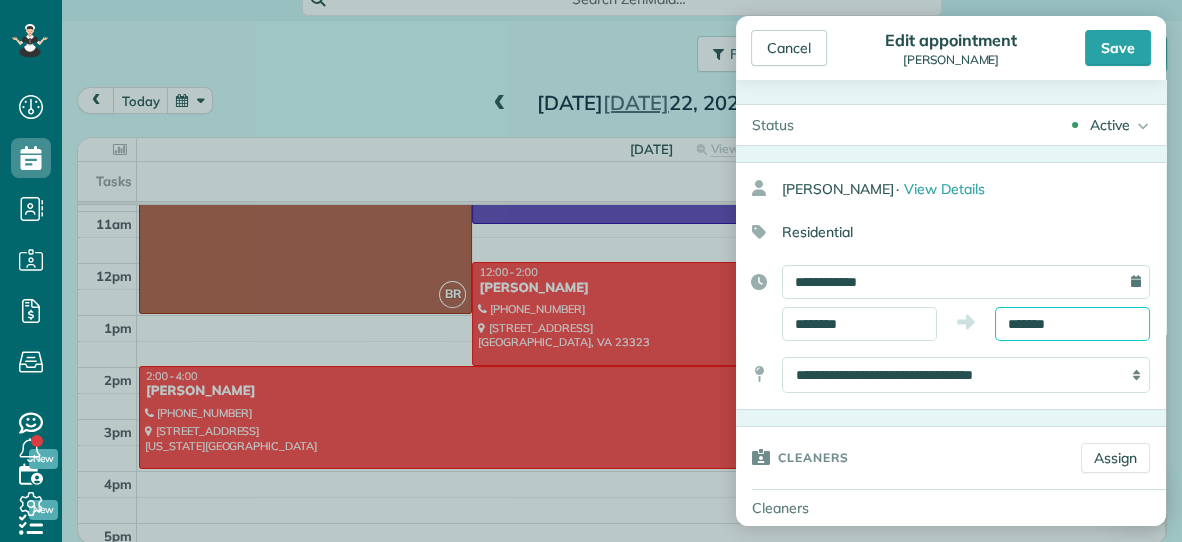 click on "*******" at bounding box center [1072, 324] 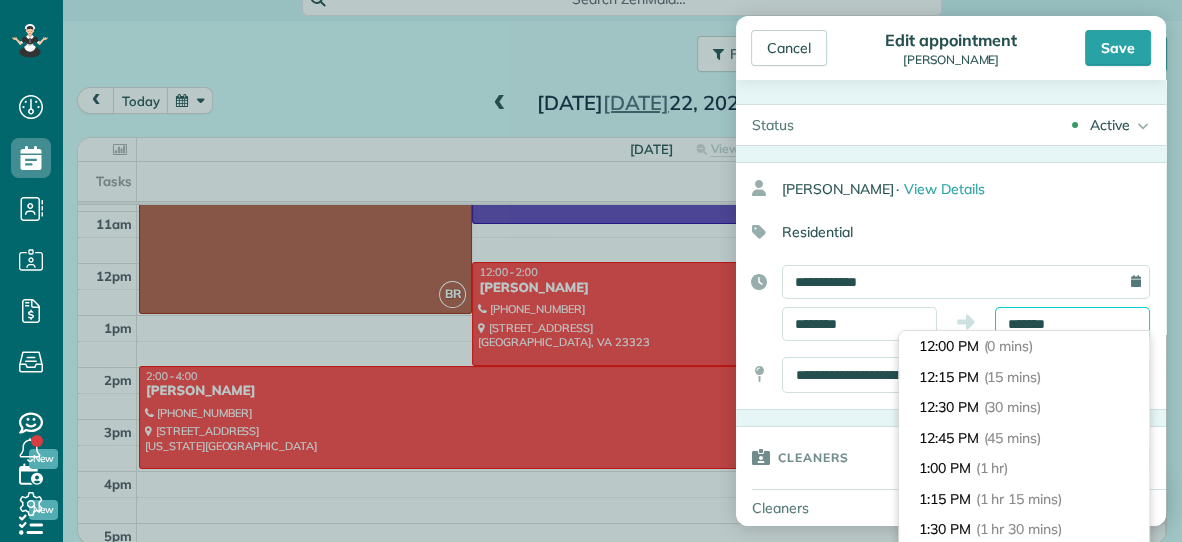 scroll, scrollTop: 212, scrollLeft: 0, axis: vertical 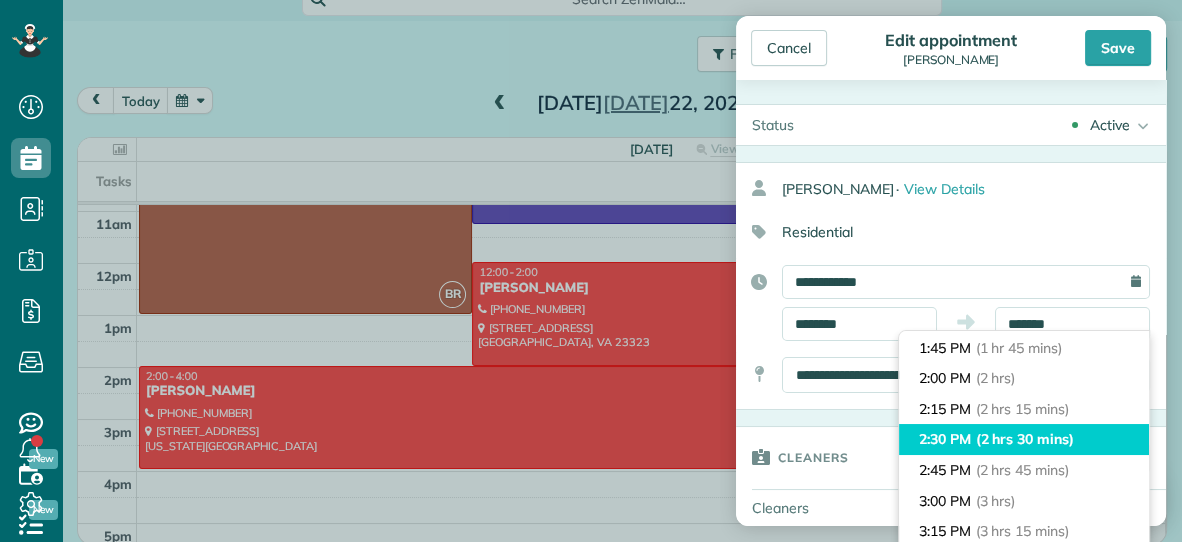click on "(2 hrs 30 mins)" at bounding box center (1025, 439) 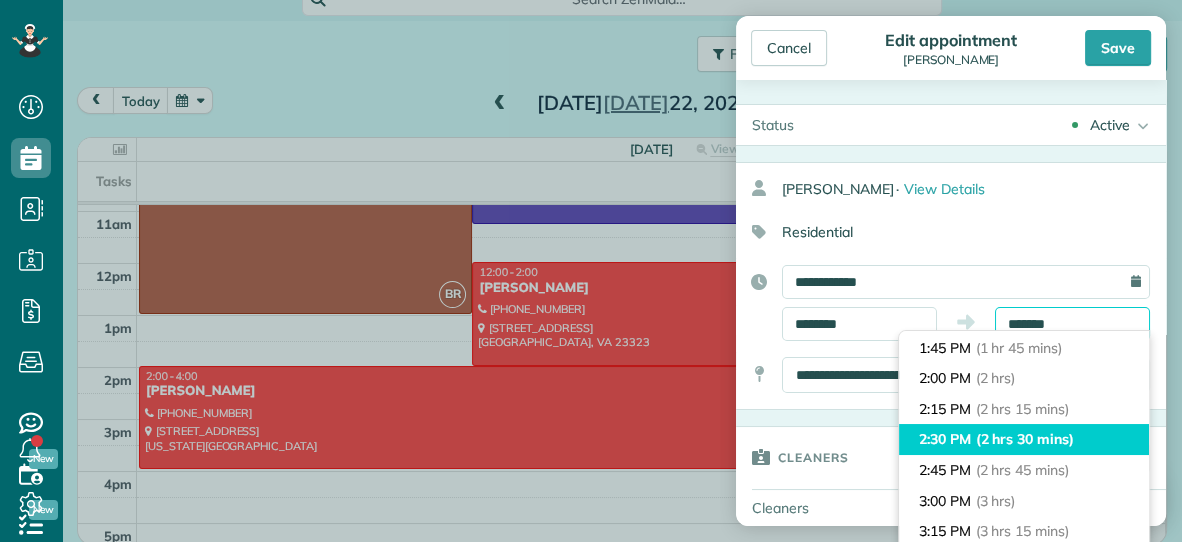 type on "*******" 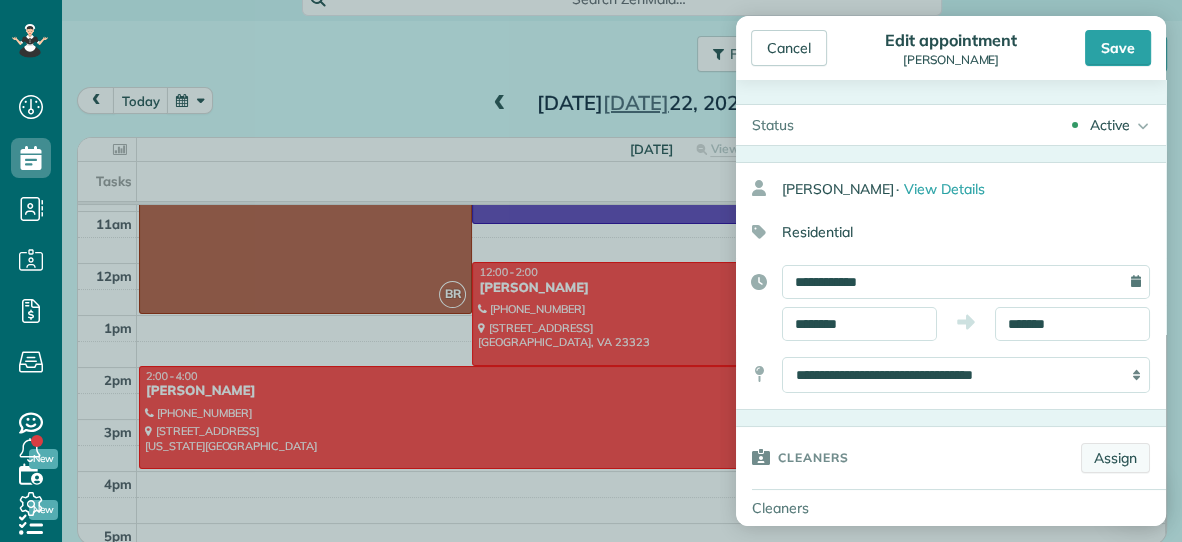click on "Assign" at bounding box center [1115, 458] 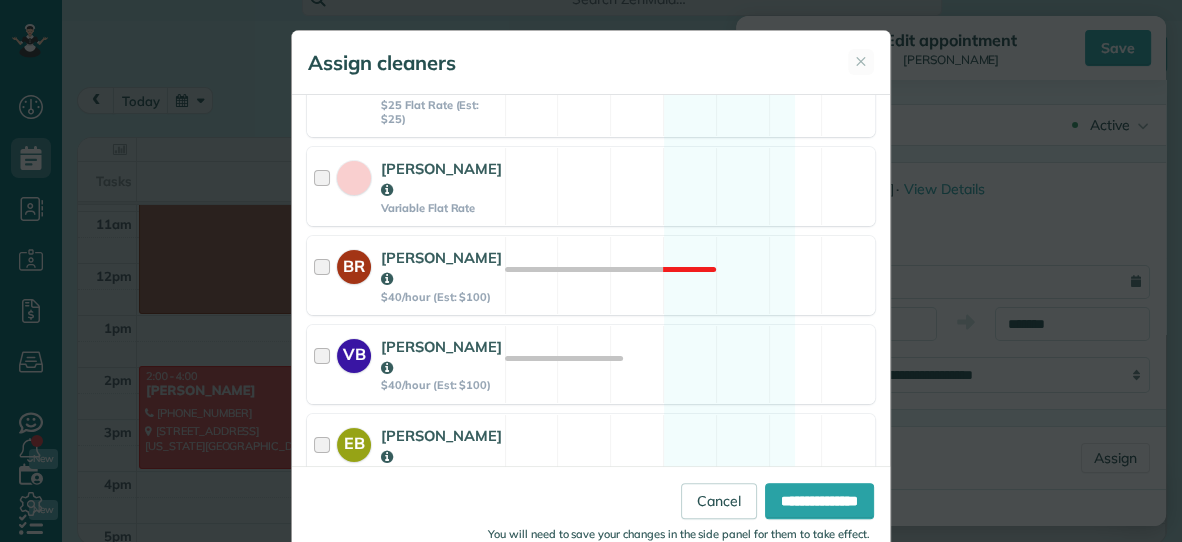 scroll, scrollTop: 304, scrollLeft: 0, axis: vertical 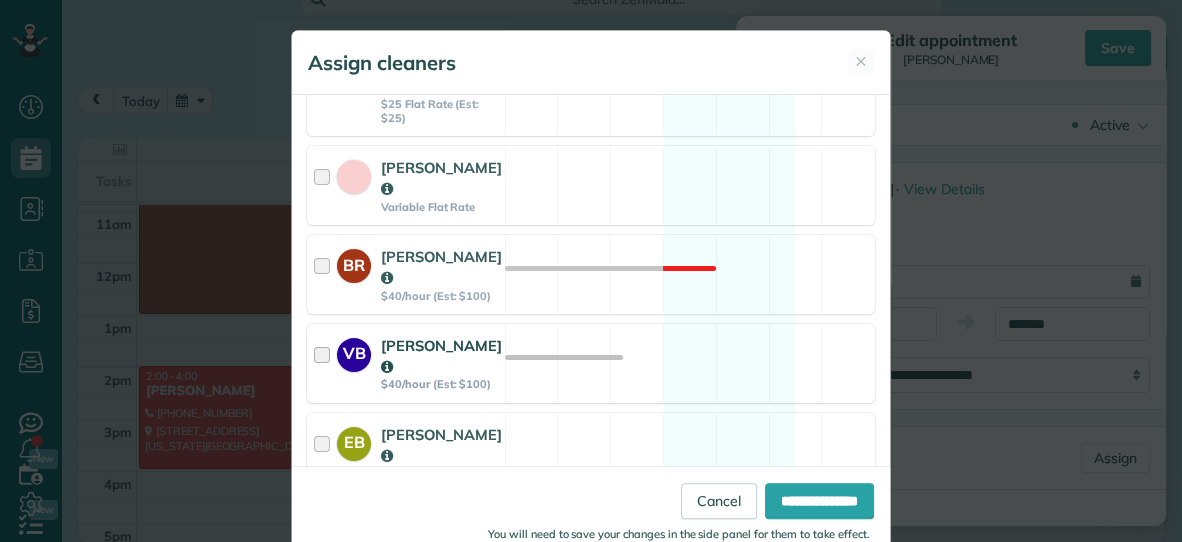 click on "VB
[PERSON_NAME]
$40/hour (Est: $100)
Available" at bounding box center (591, 363) 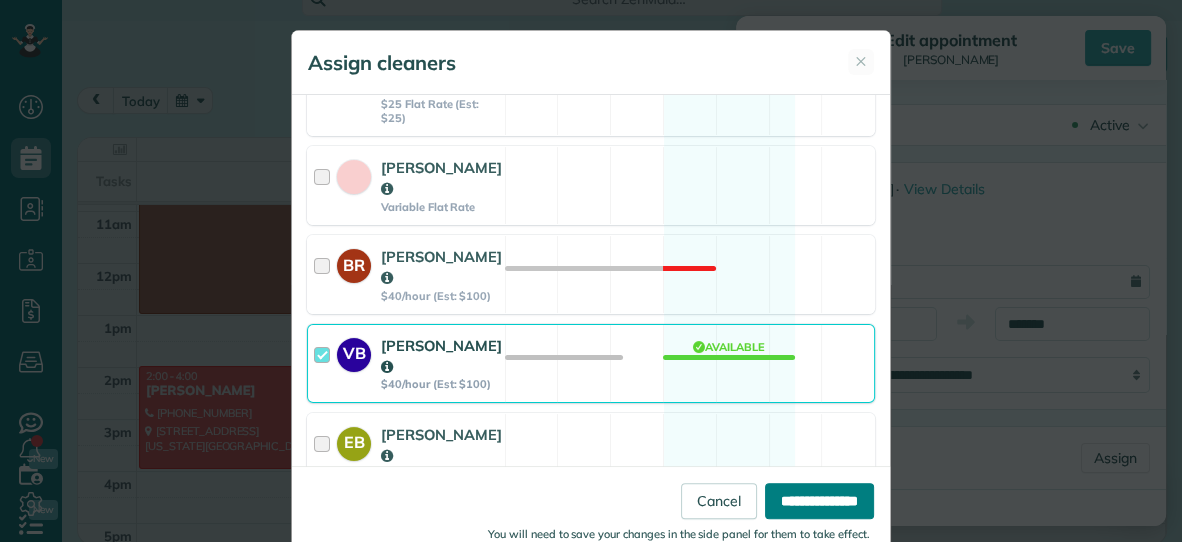 click on "**********" at bounding box center (819, 501) 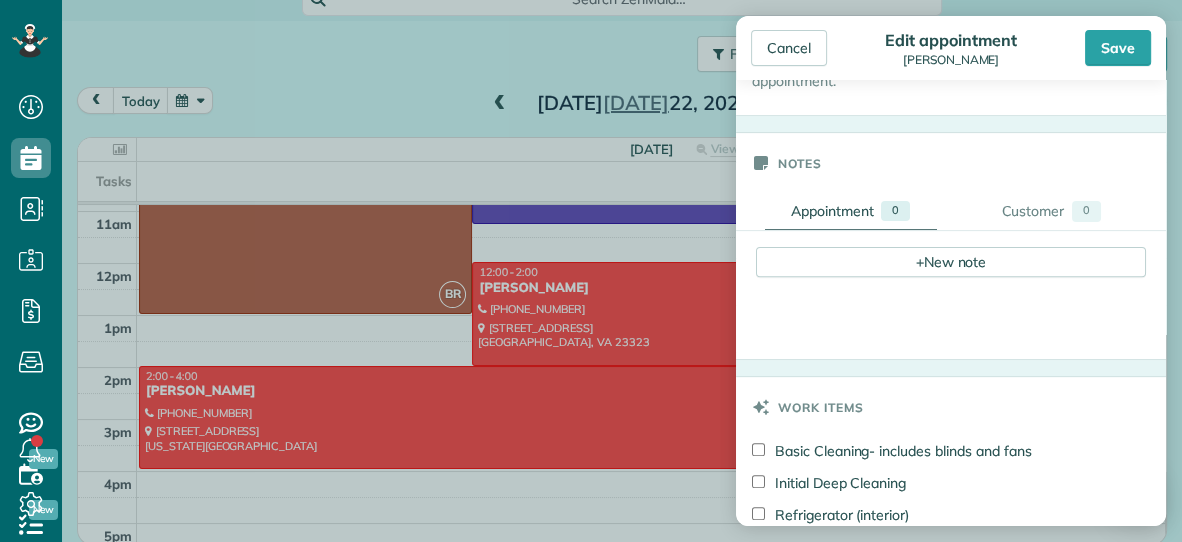 scroll, scrollTop: 628, scrollLeft: 0, axis: vertical 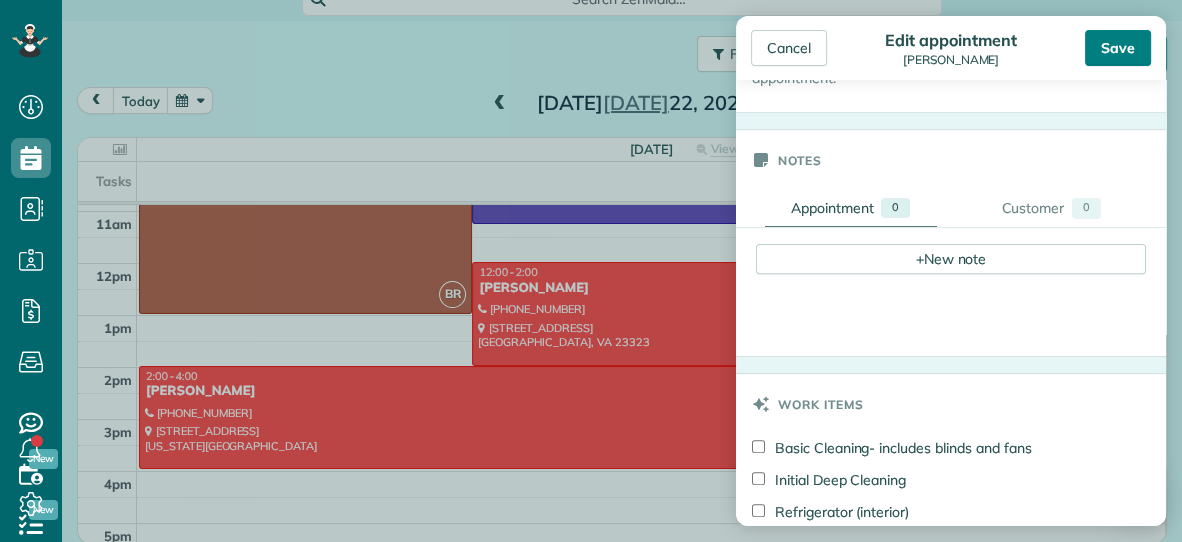 click on "Save" at bounding box center [1118, 48] 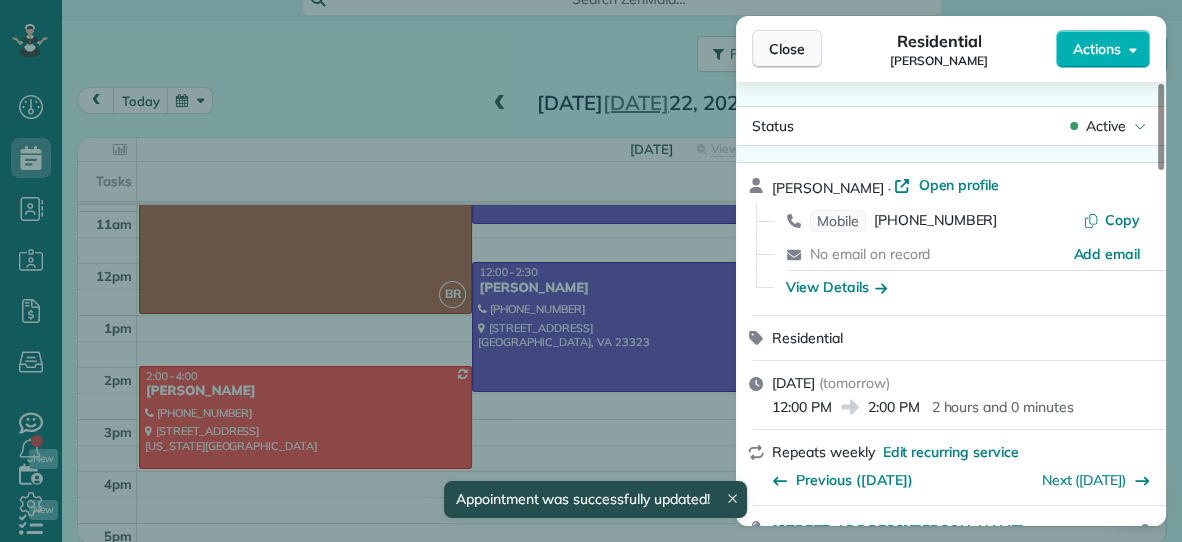 click on "Close" at bounding box center [787, 49] 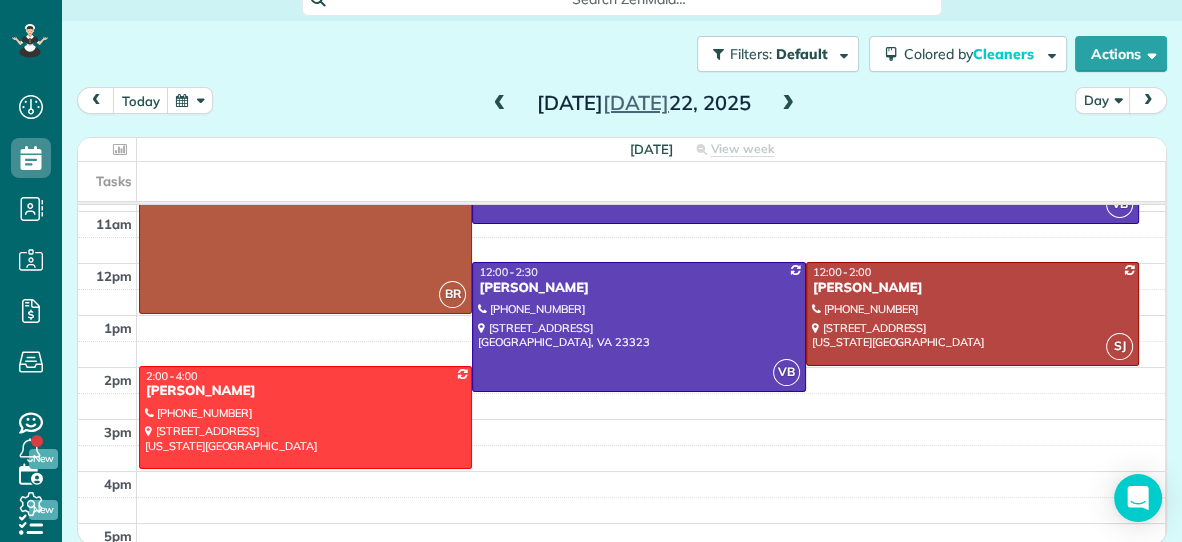 scroll, scrollTop: 279, scrollLeft: 0, axis: vertical 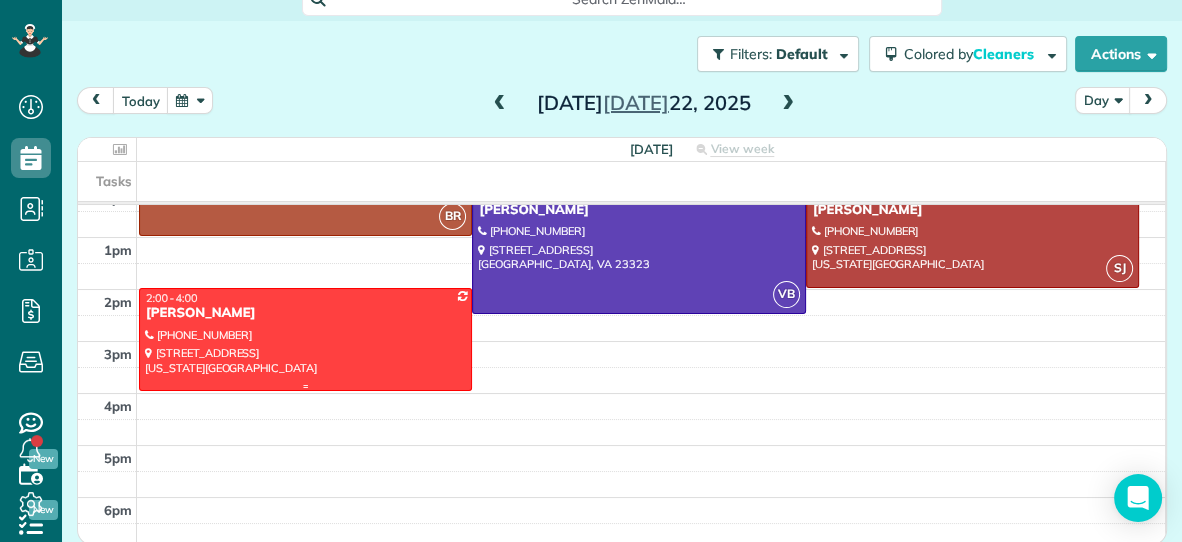 click at bounding box center (305, 339) 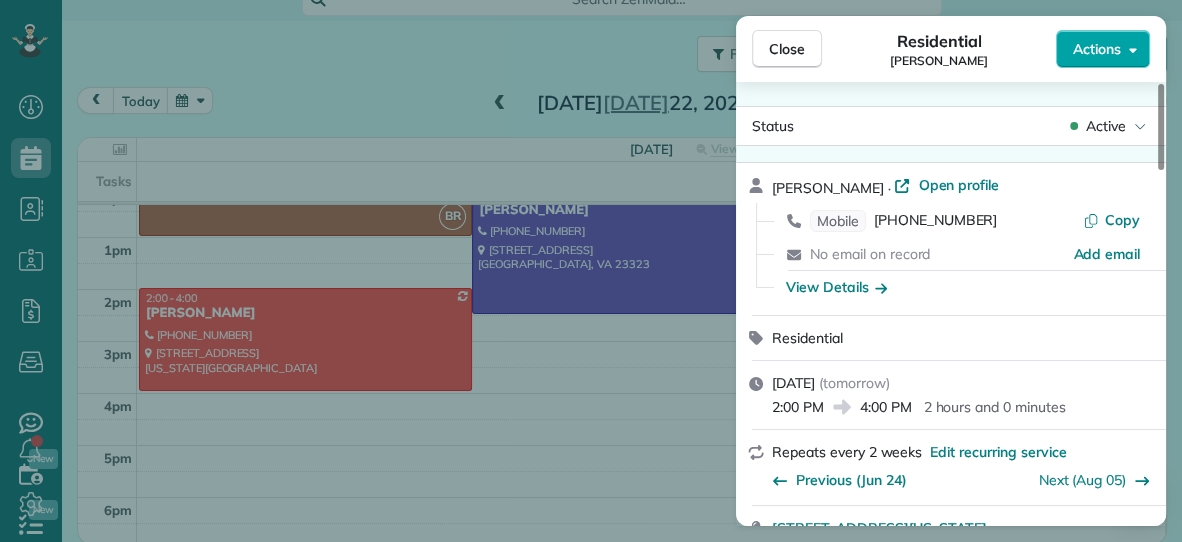click on "Actions" at bounding box center [1097, 49] 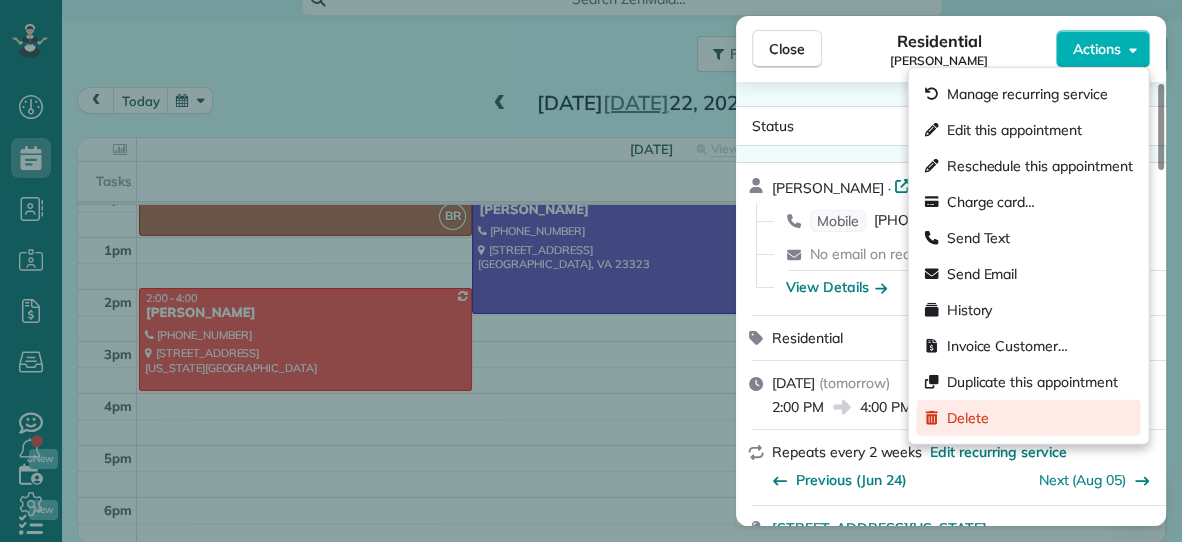 click on "Delete" at bounding box center [968, 418] 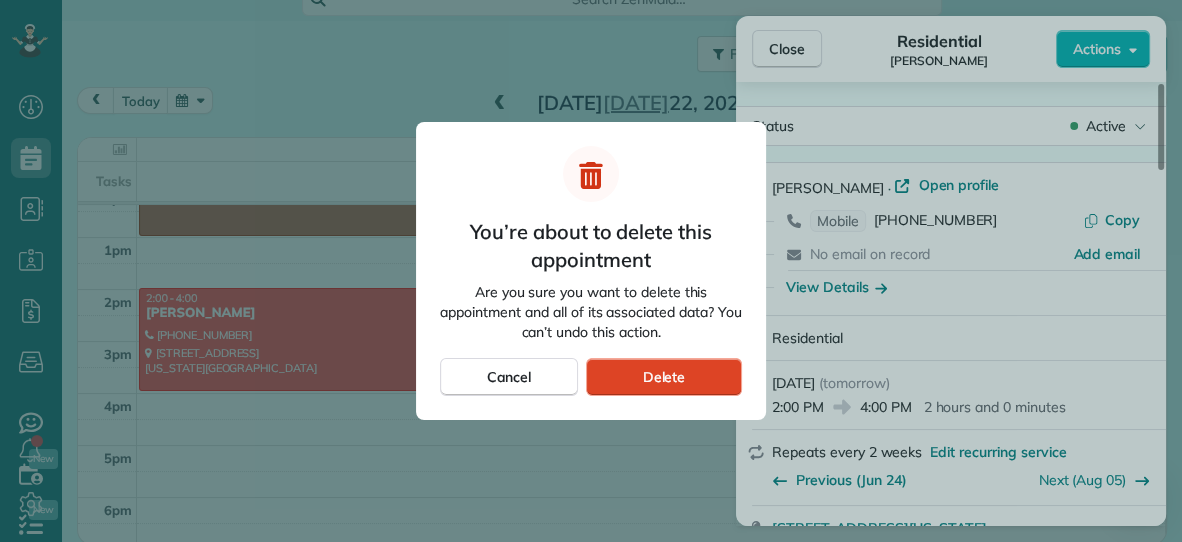 click on "Delete" at bounding box center (664, 377) 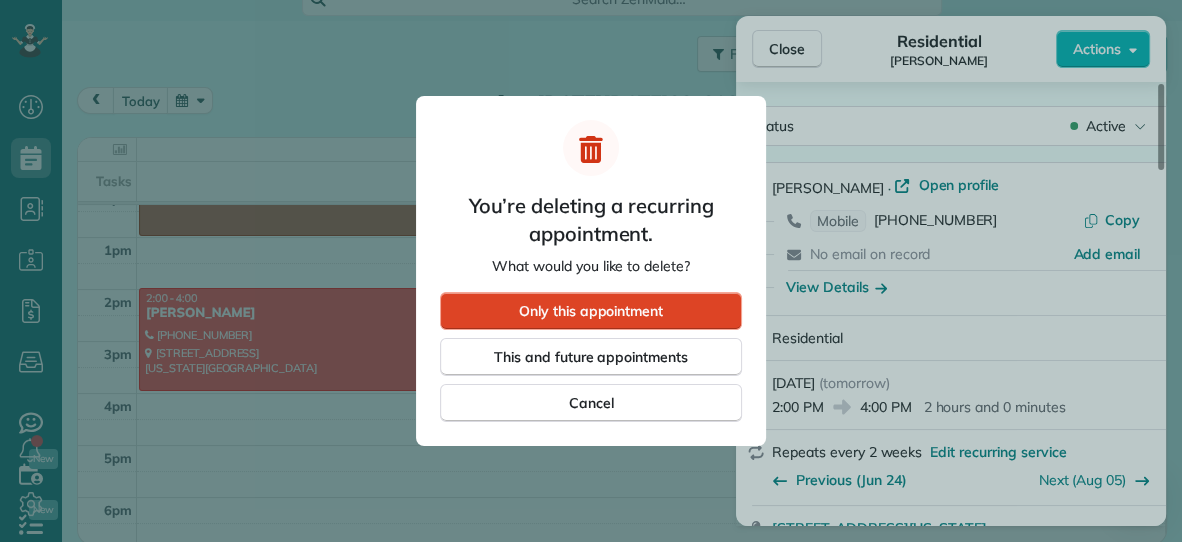 click on "Only this appointment" at bounding box center [591, 311] 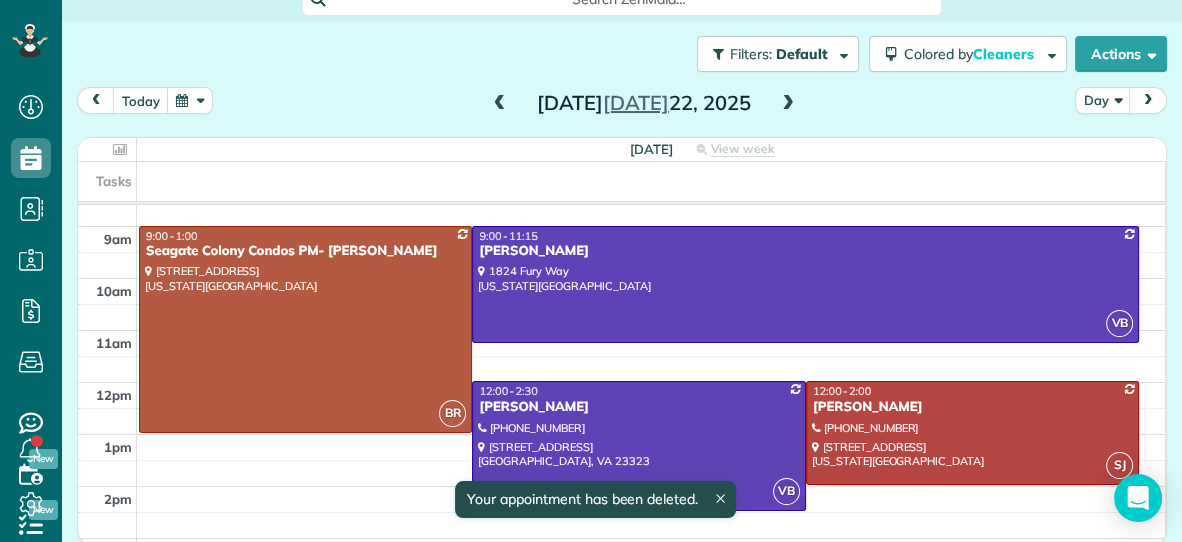 scroll, scrollTop: 76, scrollLeft: 0, axis: vertical 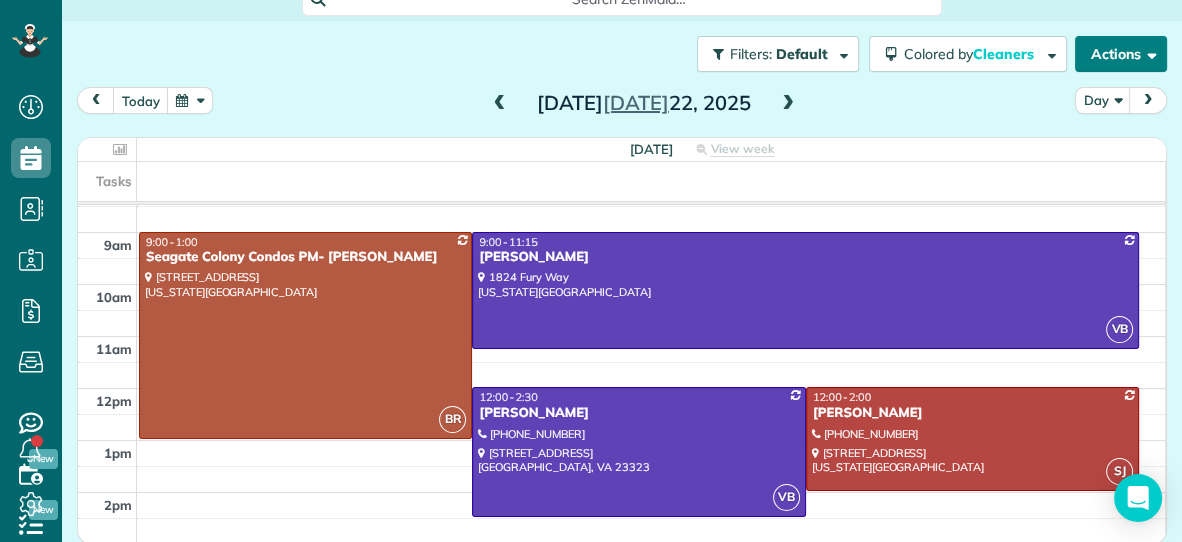 click on "Actions" at bounding box center (1121, 54) 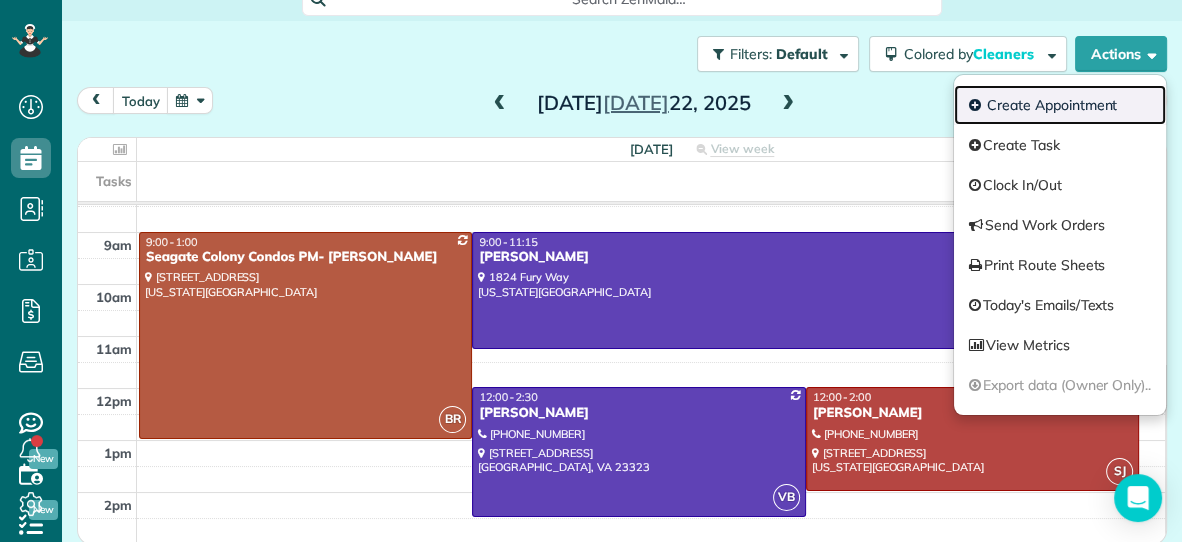 click on "Create Appointment" at bounding box center (1060, 105) 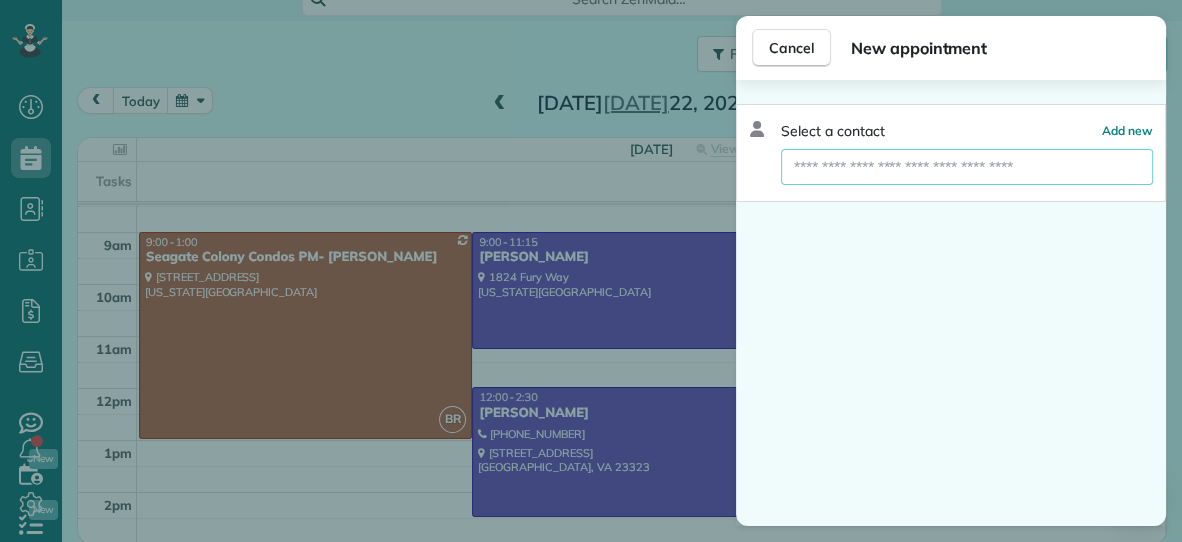click at bounding box center (967, 167) 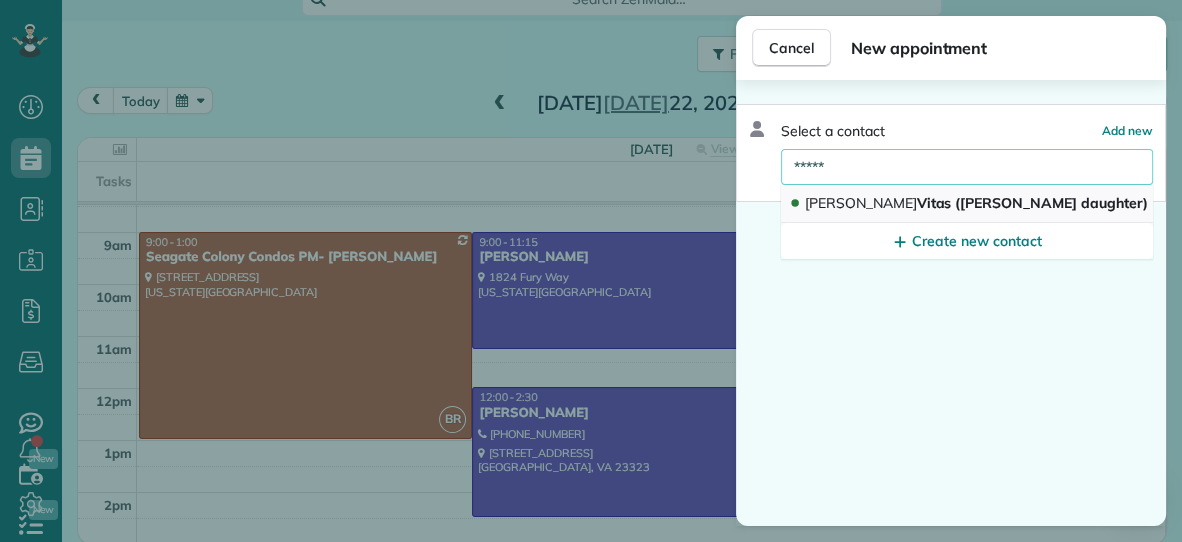 type on "*****" 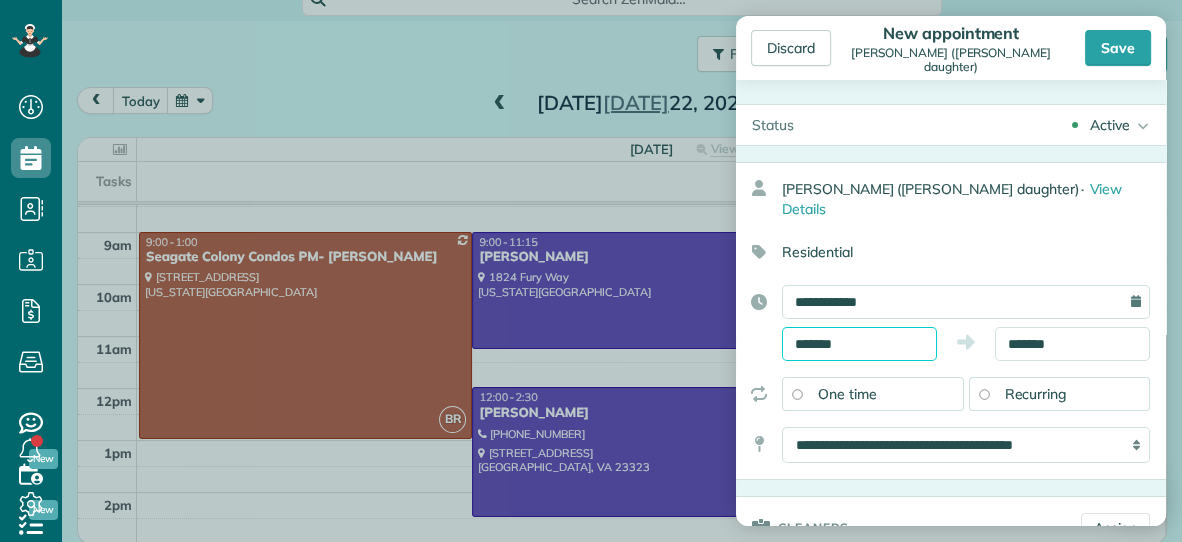 click on "*******" at bounding box center [859, 344] 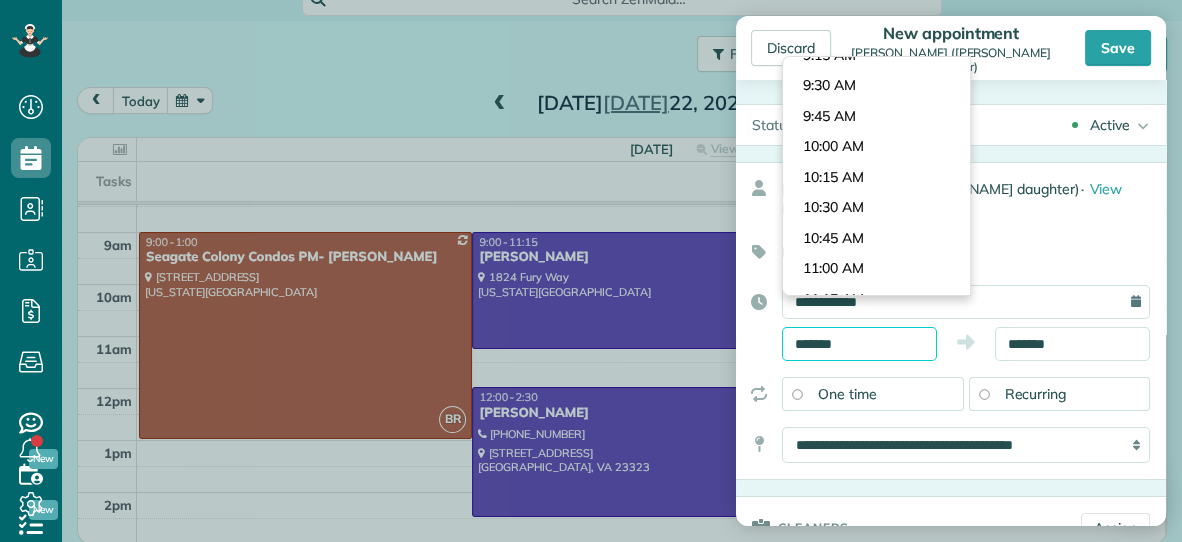 scroll, scrollTop: 1113, scrollLeft: 0, axis: vertical 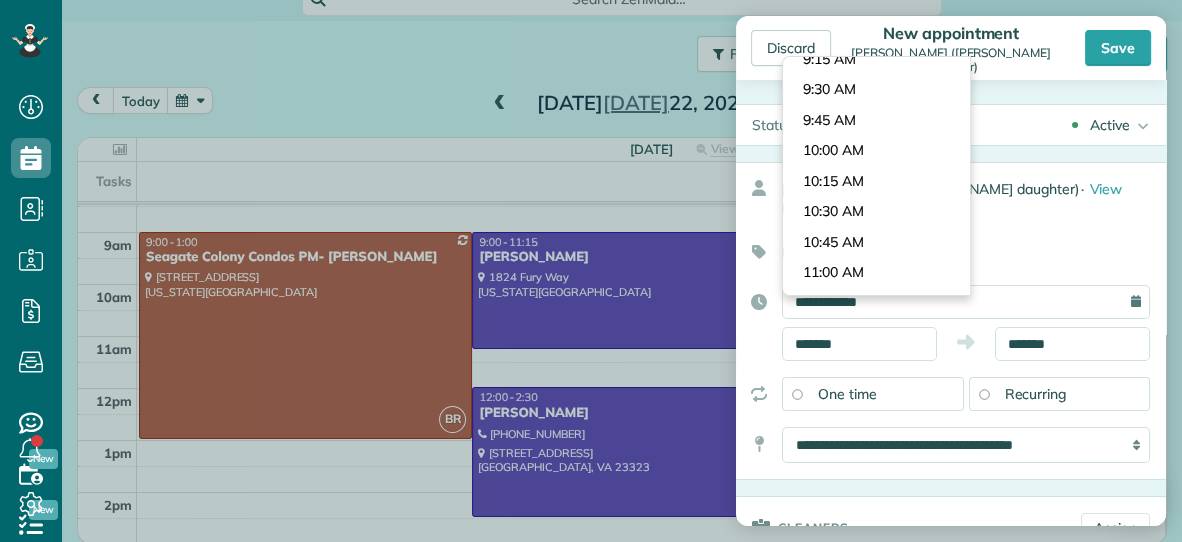 click on "Dashboard
Scheduling
Calendar View
List View
Dispatch View - Weekly scheduling (Beta)" at bounding box center (591, 271) 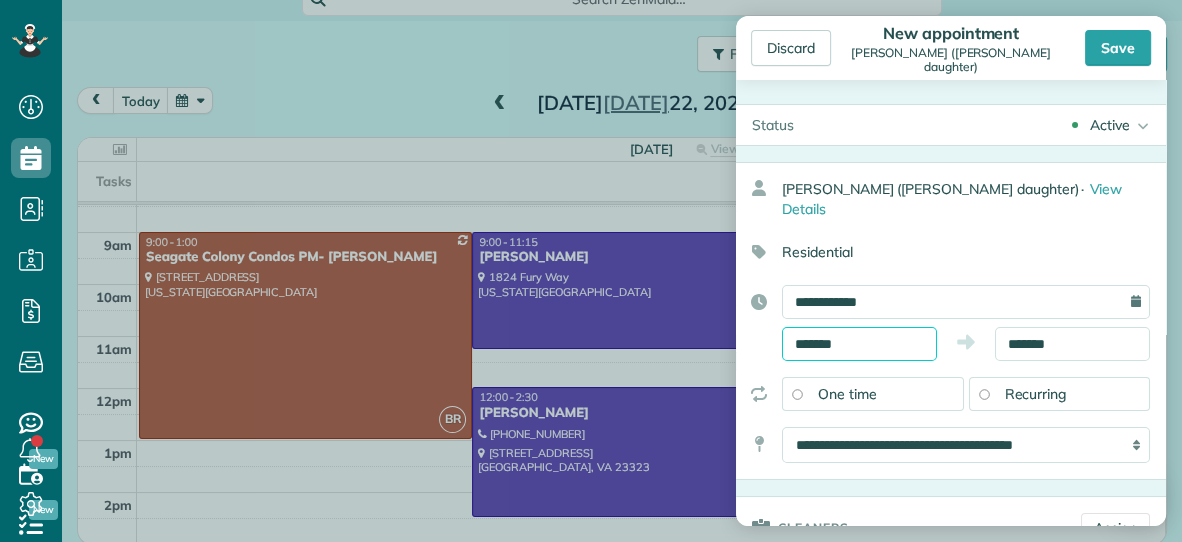 click on "*******" at bounding box center [859, 344] 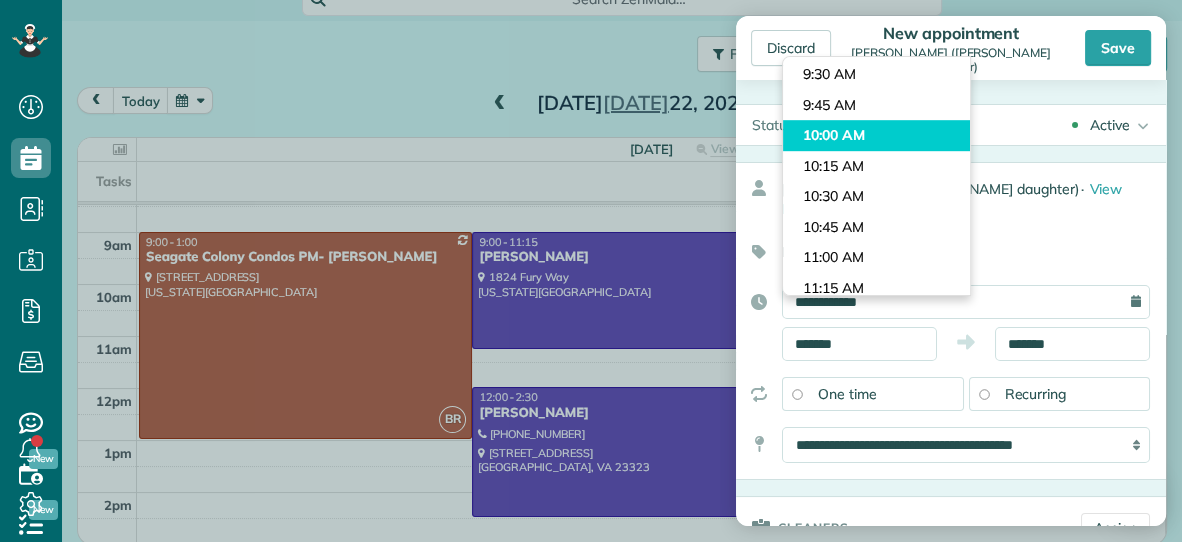 click on "Dashboard
Scheduling
Calendar View
List View
Dispatch View - Weekly scheduling (Beta)" at bounding box center (591, 271) 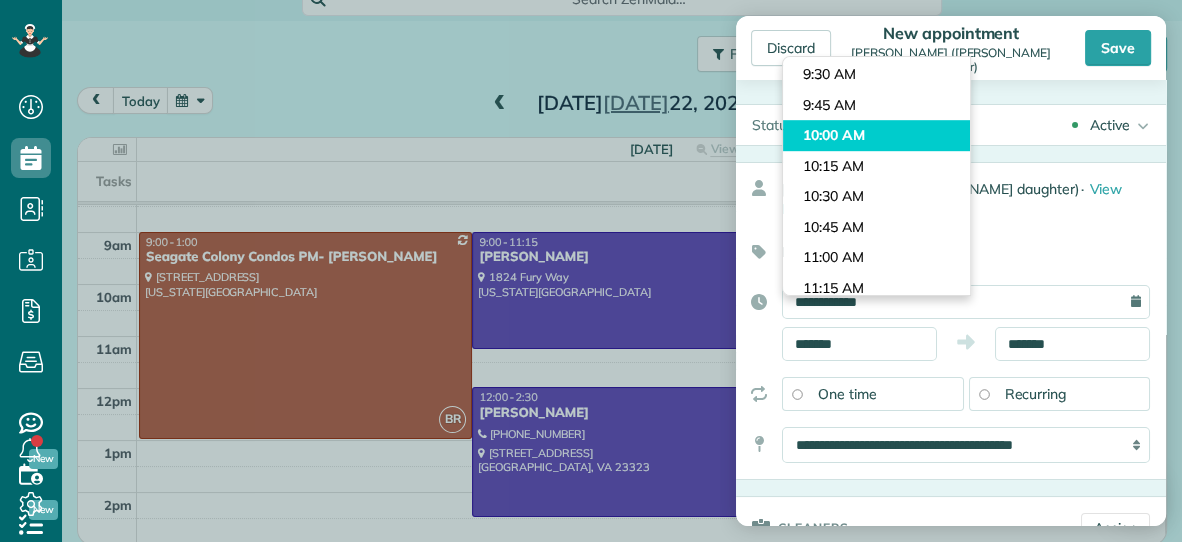 type on "********" 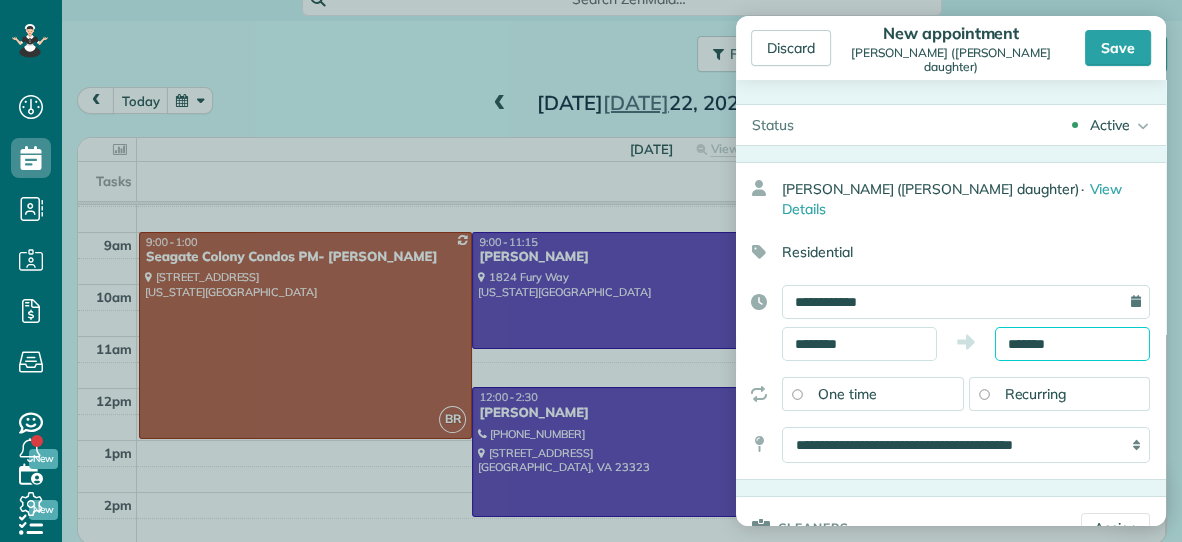 click on "*******" at bounding box center [1072, 344] 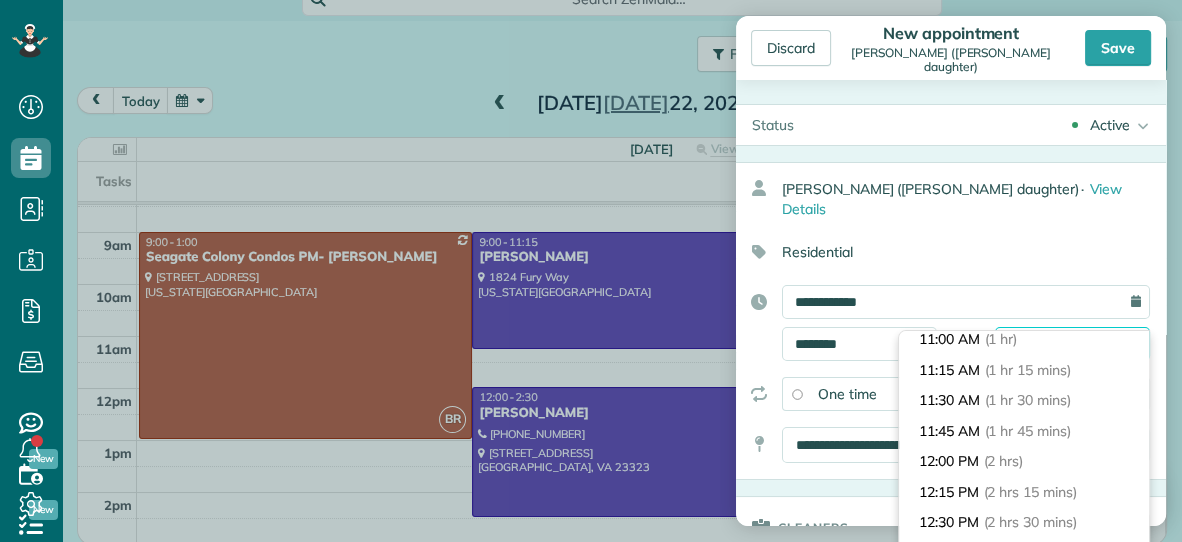 scroll, scrollTop: 120, scrollLeft: 0, axis: vertical 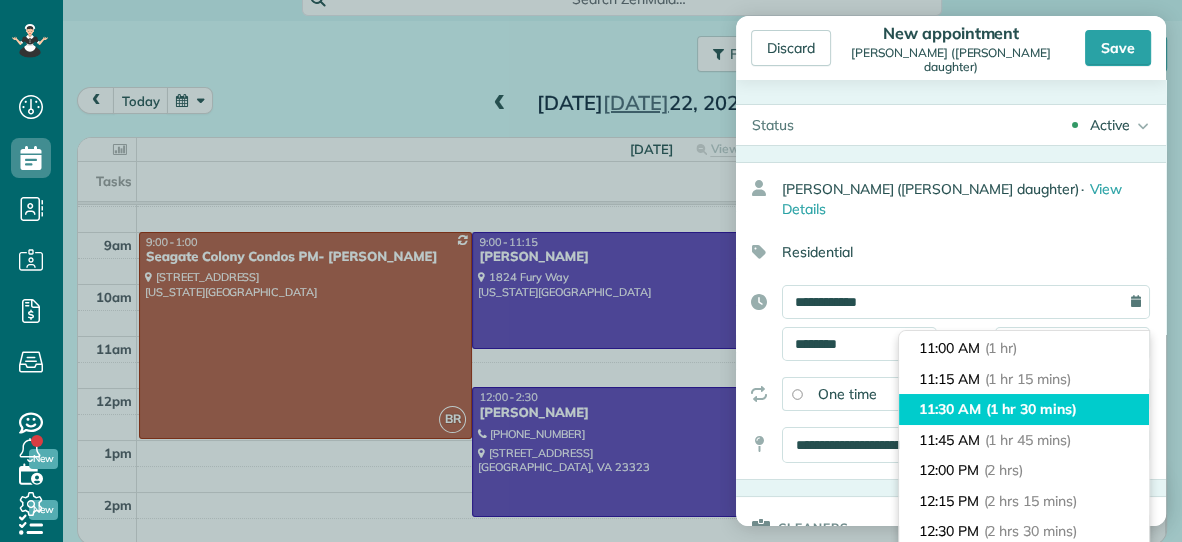 click on "(1 hr 30 mins)" at bounding box center (1031, 409) 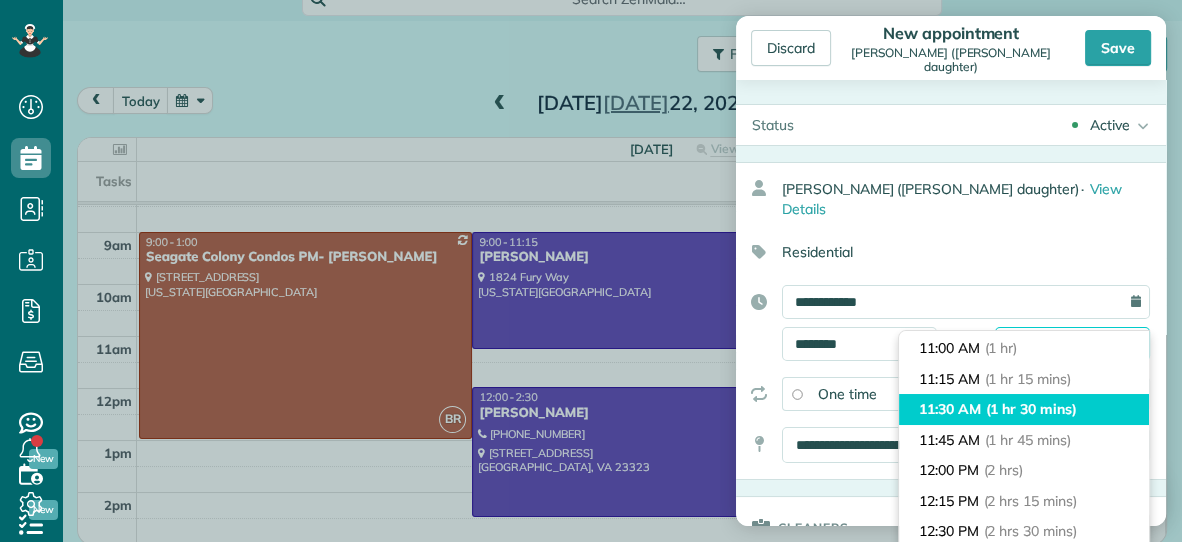 type on "********" 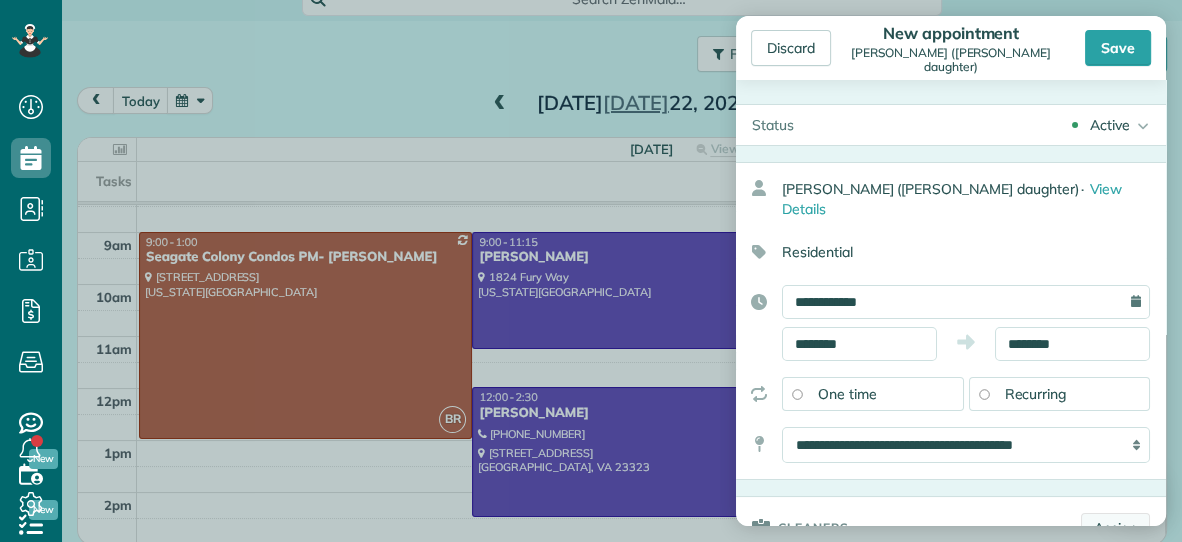 click on "Assign" at bounding box center (1115, 528) 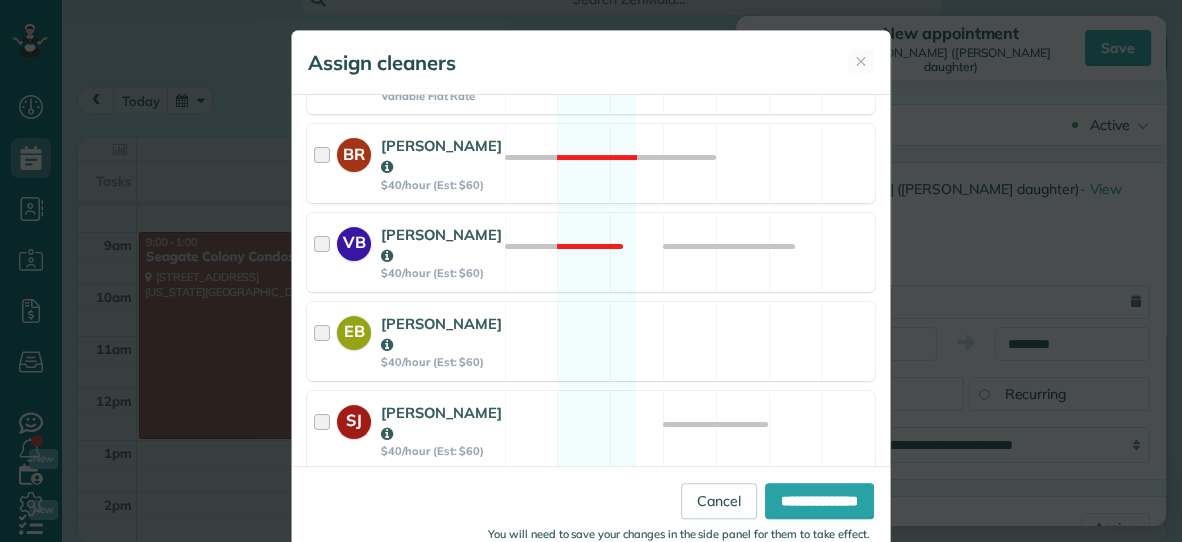 scroll, scrollTop: 421, scrollLeft: 0, axis: vertical 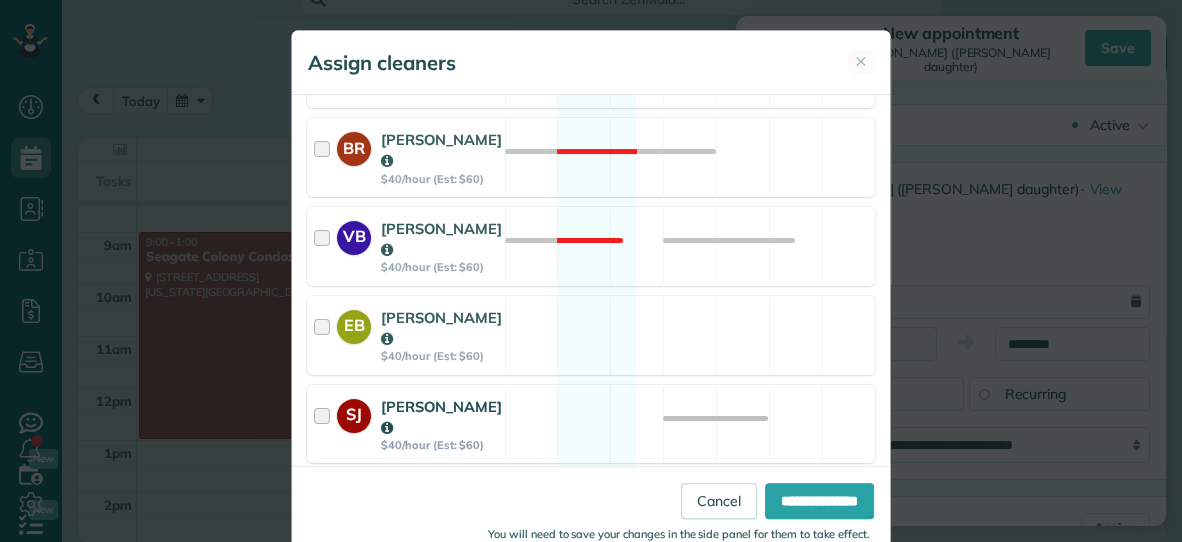 click on "SJ
[PERSON_NAME]
$40/hour (Est: $60)" at bounding box center (406, 424) 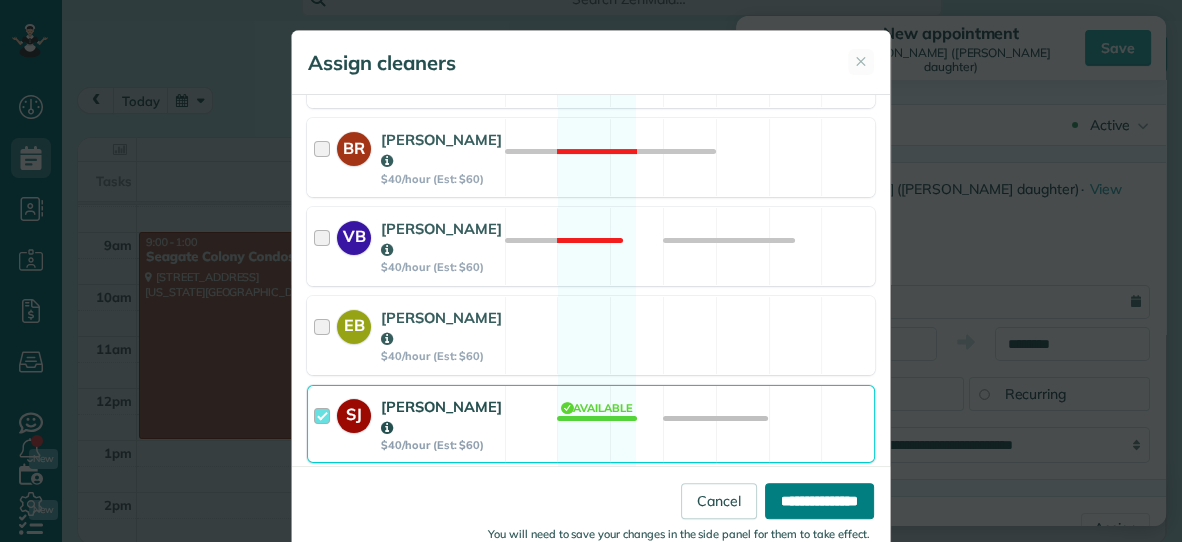 click on "**********" at bounding box center [819, 501] 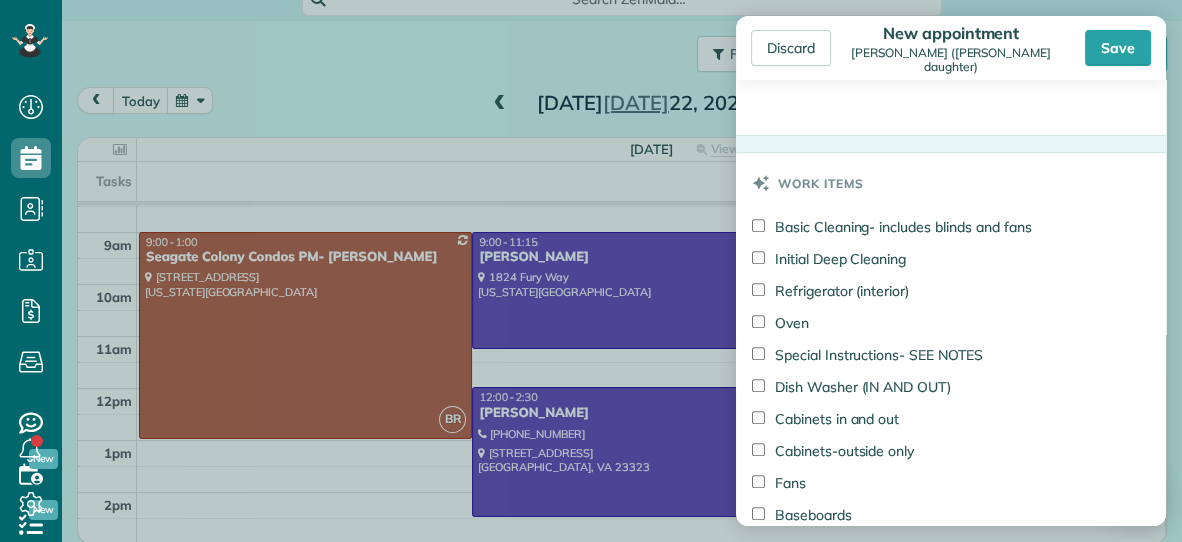 scroll, scrollTop: 975, scrollLeft: 0, axis: vertical 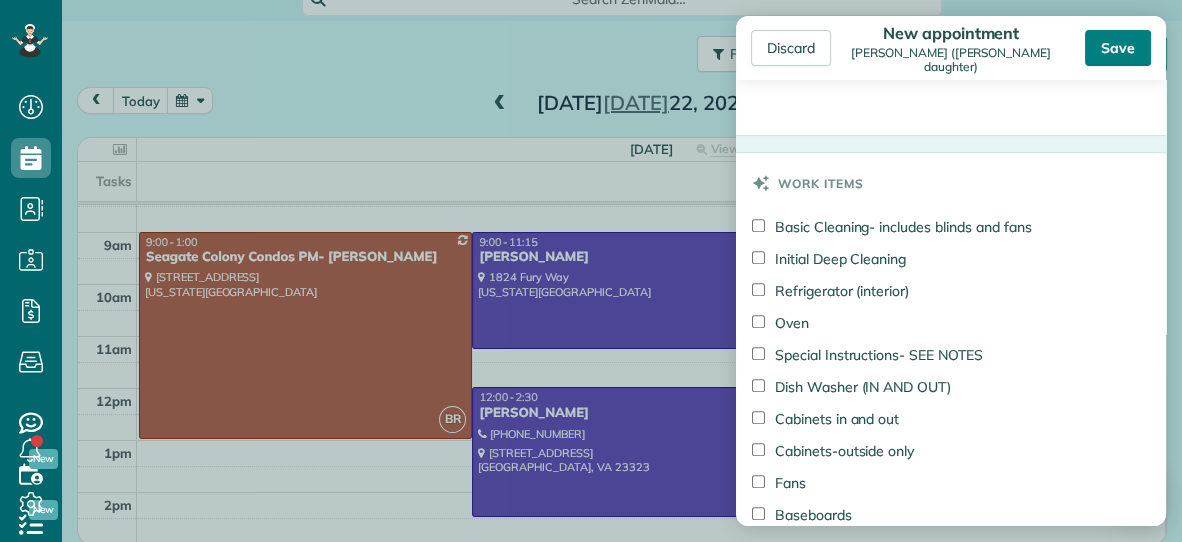 click on "Save" at bounding box center (1118, 48) 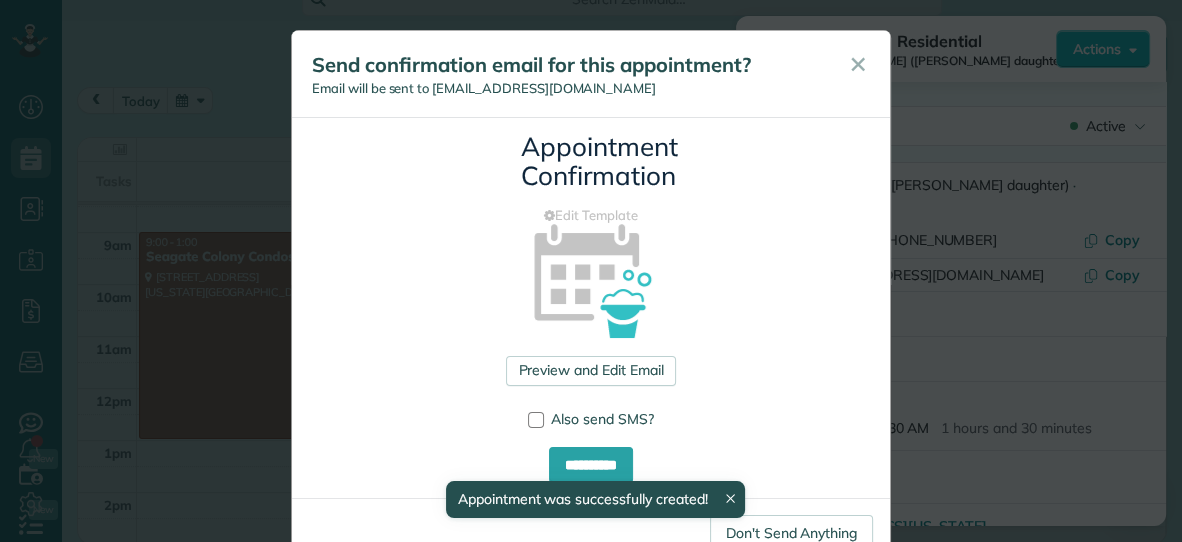 click on "**********" at bounding box center [591, 308] 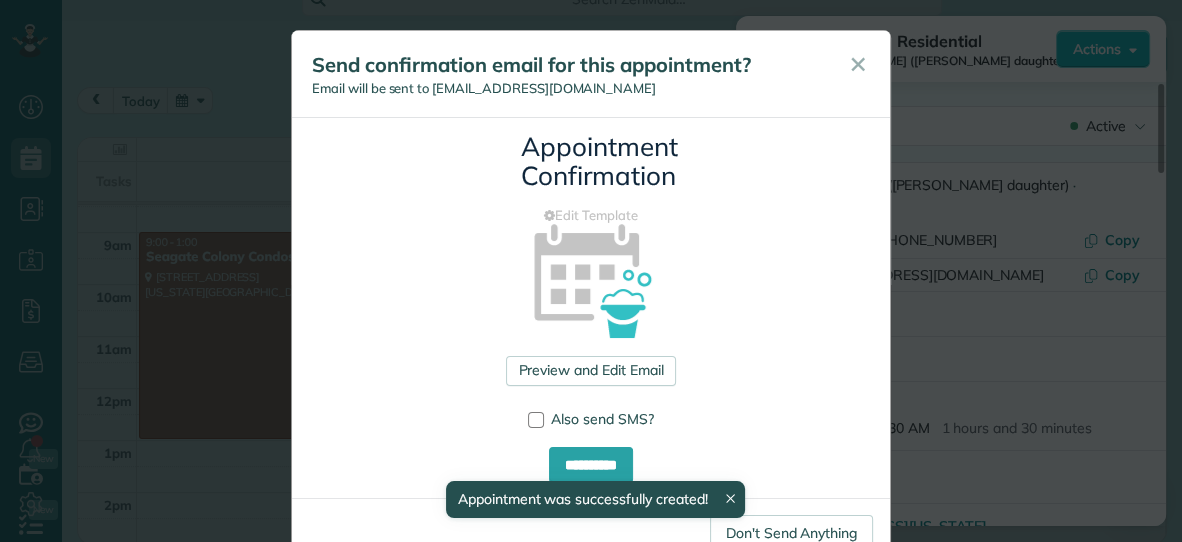 click on "Don't Send Anything
You can edit the default confirmation email text or disable this automatic popup by clicking   Edit Template" at bounding box center (591, 545) 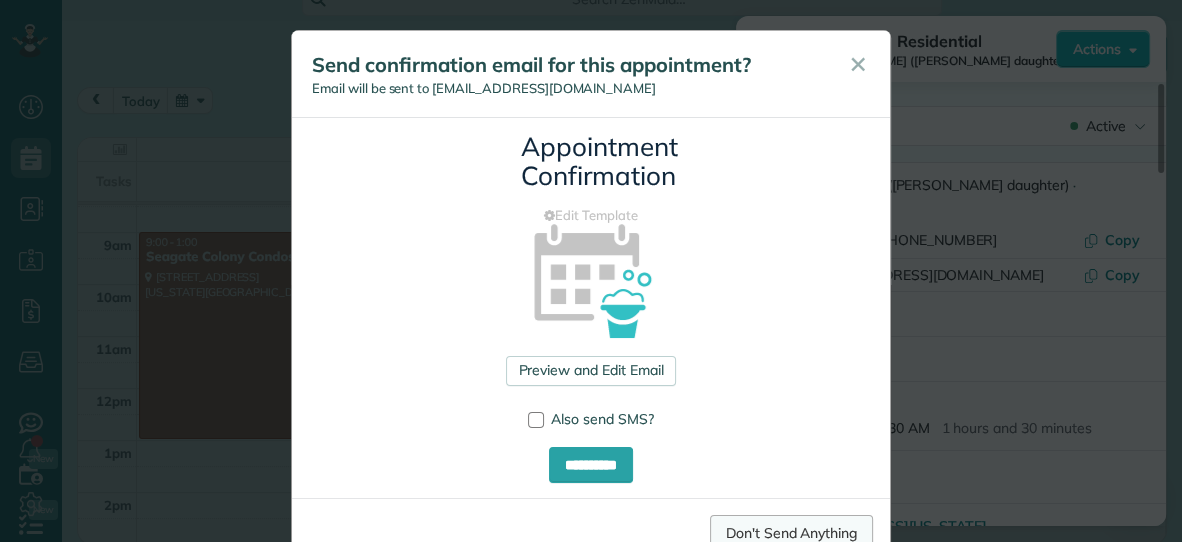 click on "Don't Send Anything" at bounding box center [791, 533] 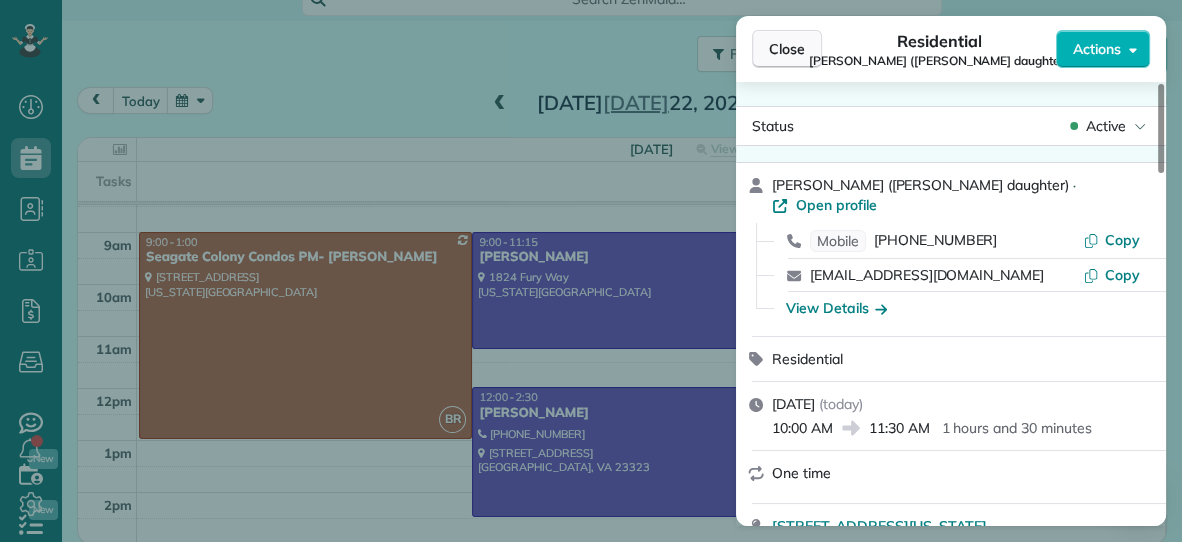 click on "Close" at bounding box center (787, 49) 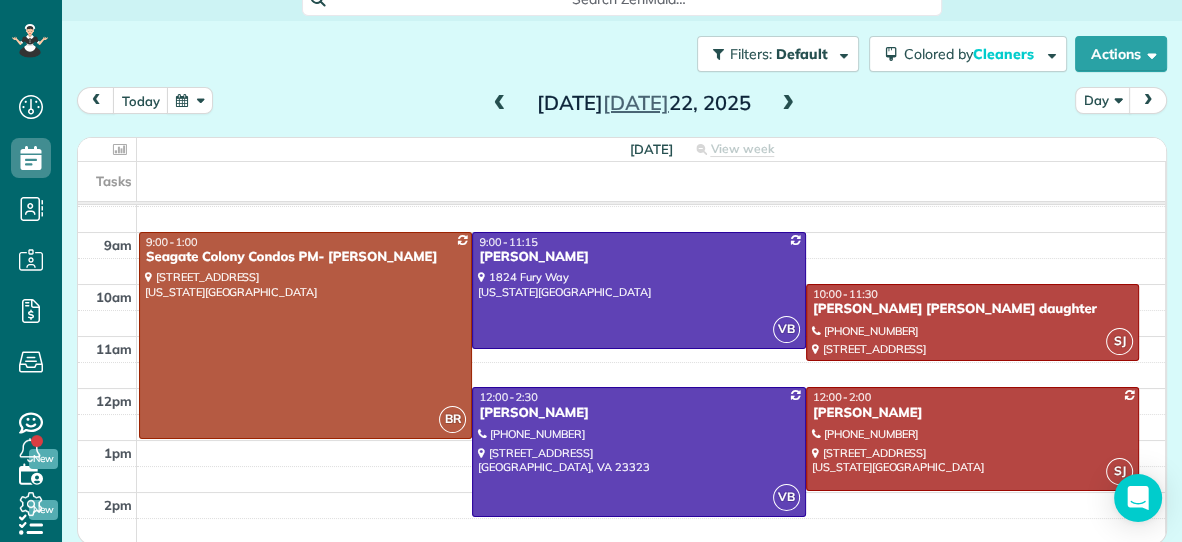 scroll, scrollTop: 98, scrollLeft: 0, axis: vertical 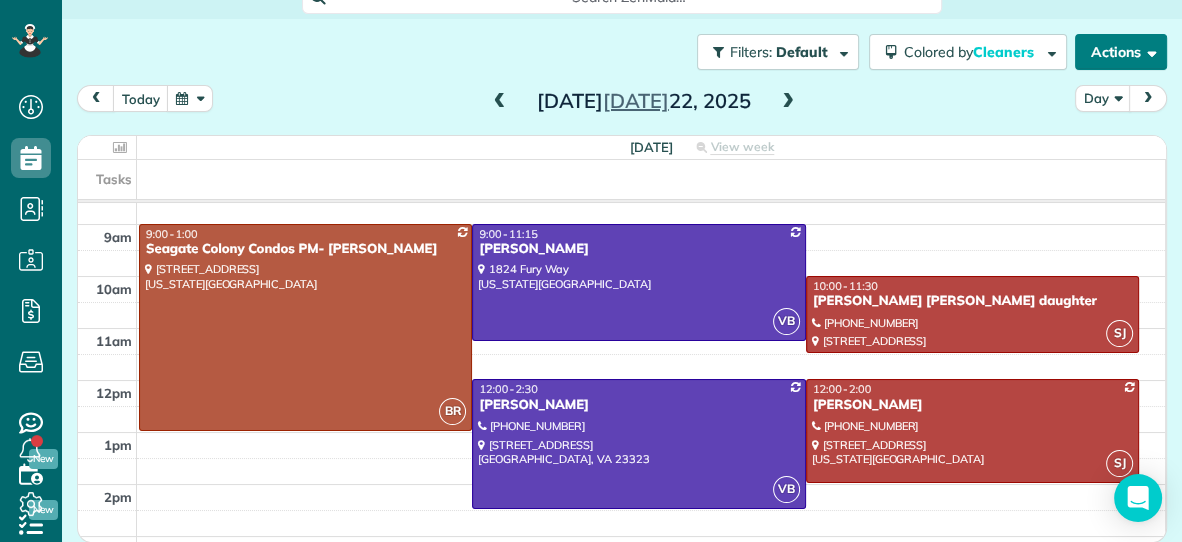 click on "Actions" at bounding box center (1121, 52) 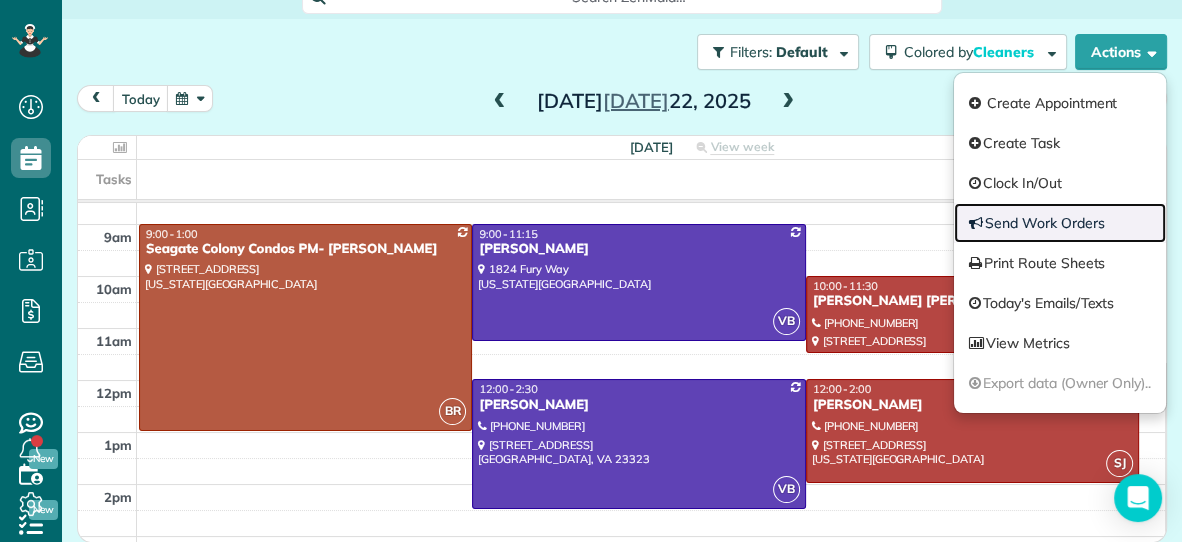 click on "Send Work Orders" at bounding box center [1060, 223] 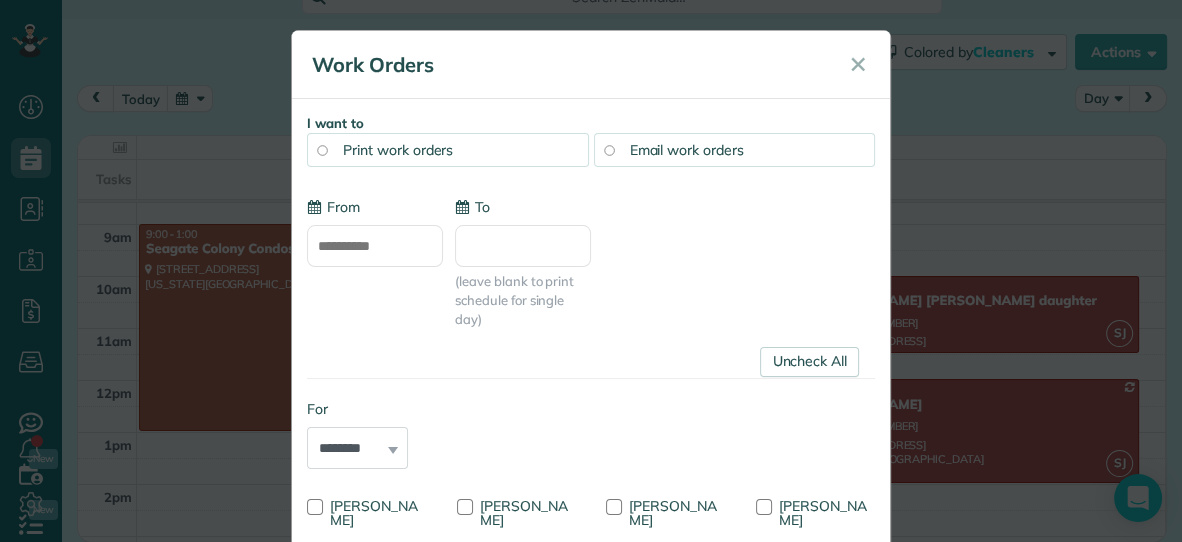 type on "**********" 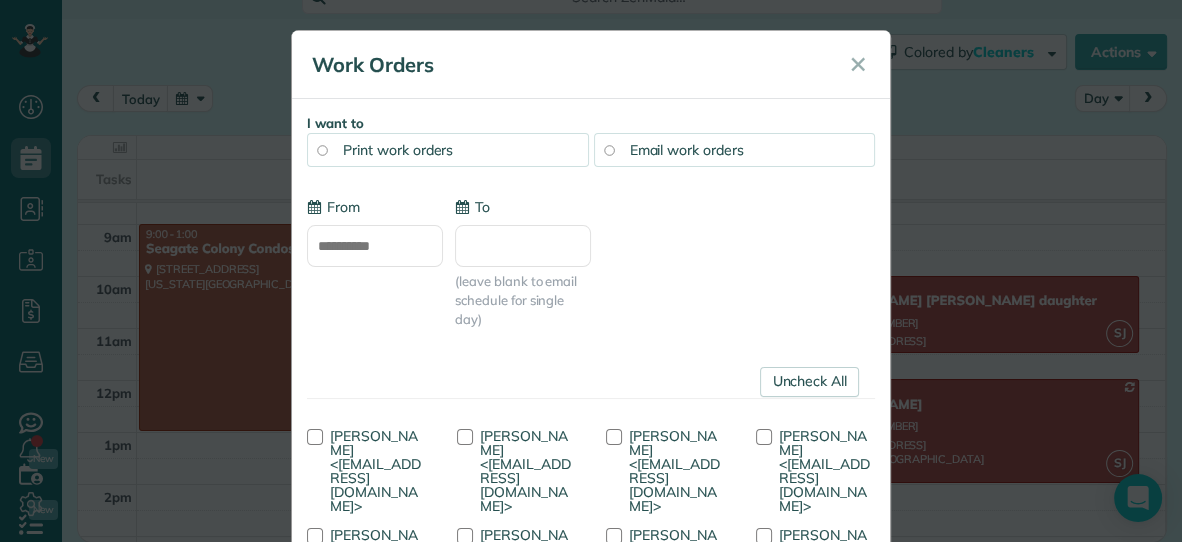 click on "To" at bounding box center (523, 246) 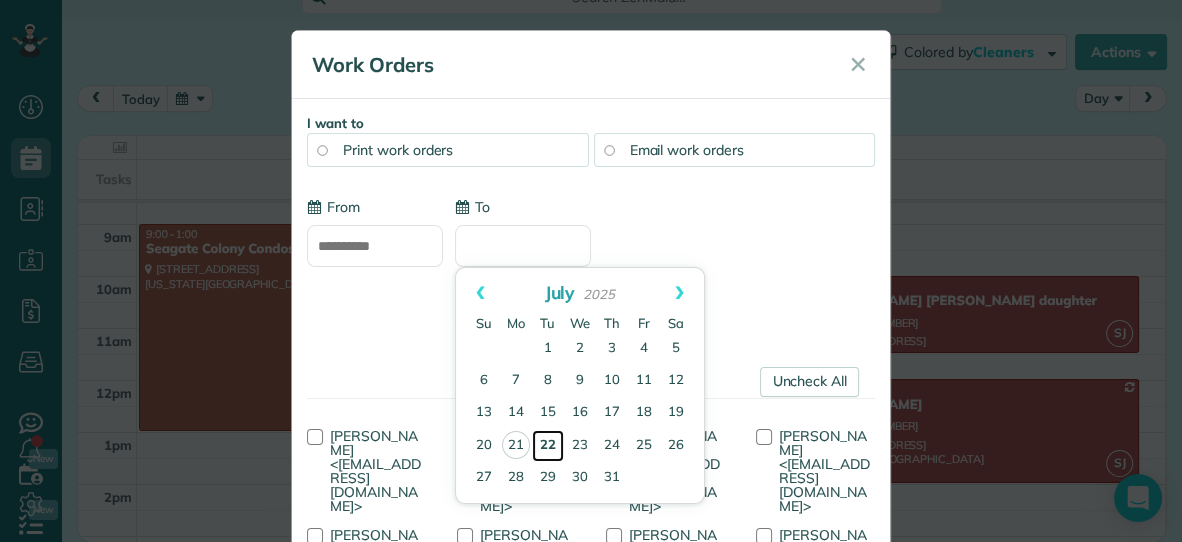 click on "22" at bounding box center (548, 446) 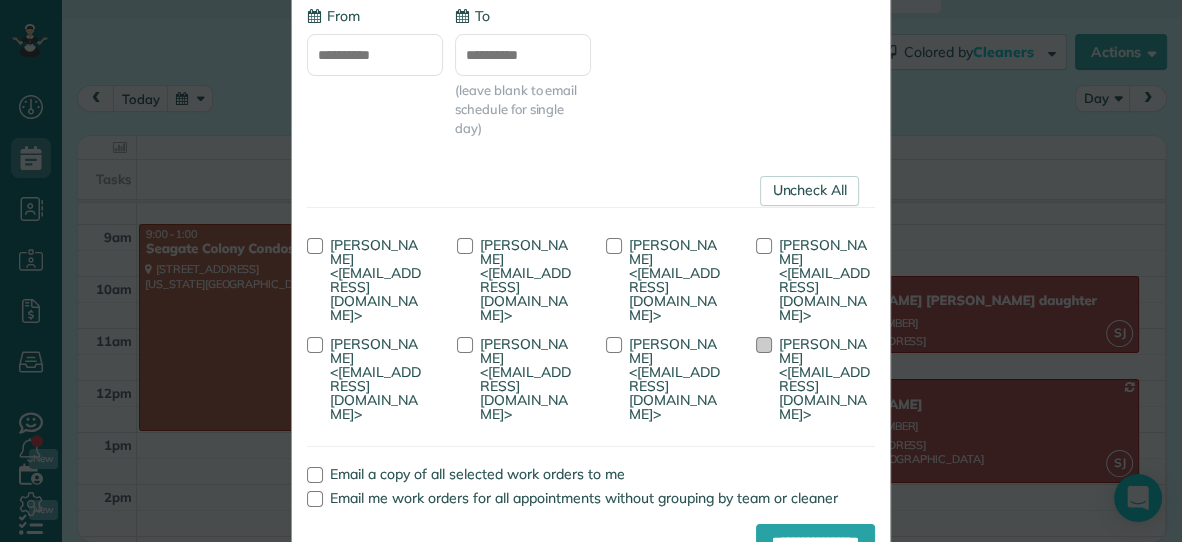 scroll, scrollTop: 255, scrollLeft: 0, axis: vertical 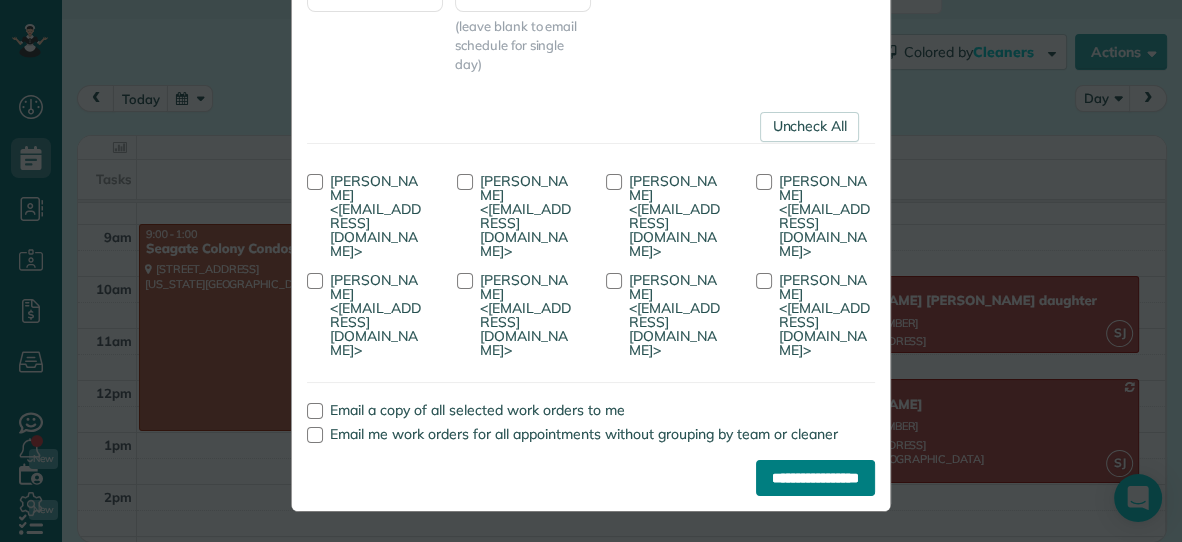 click on "**********" at bounding box center (815, 478) 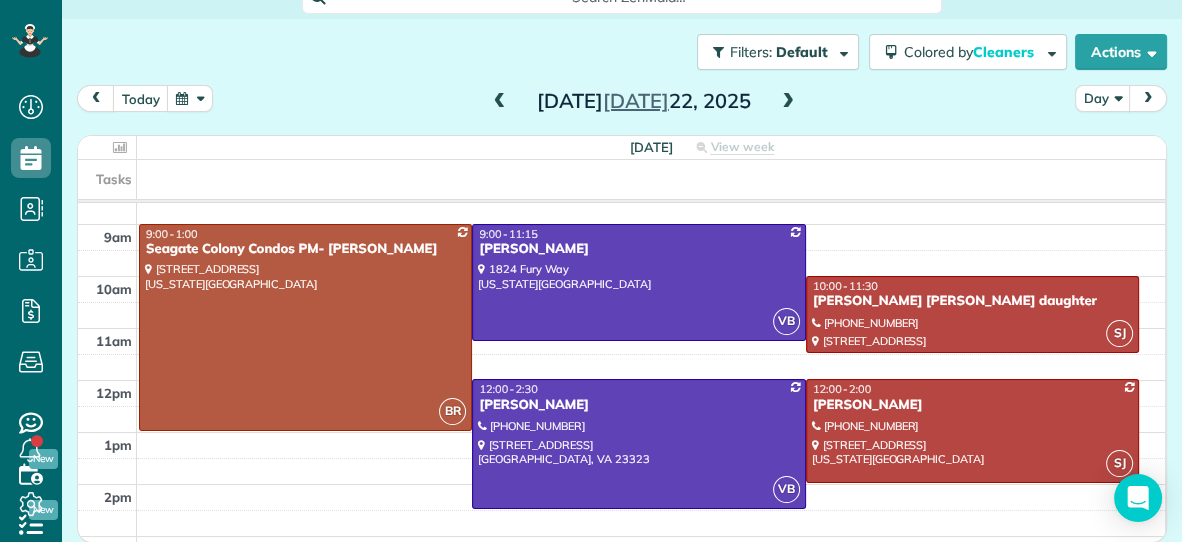 click at bounding box center [788, 102] 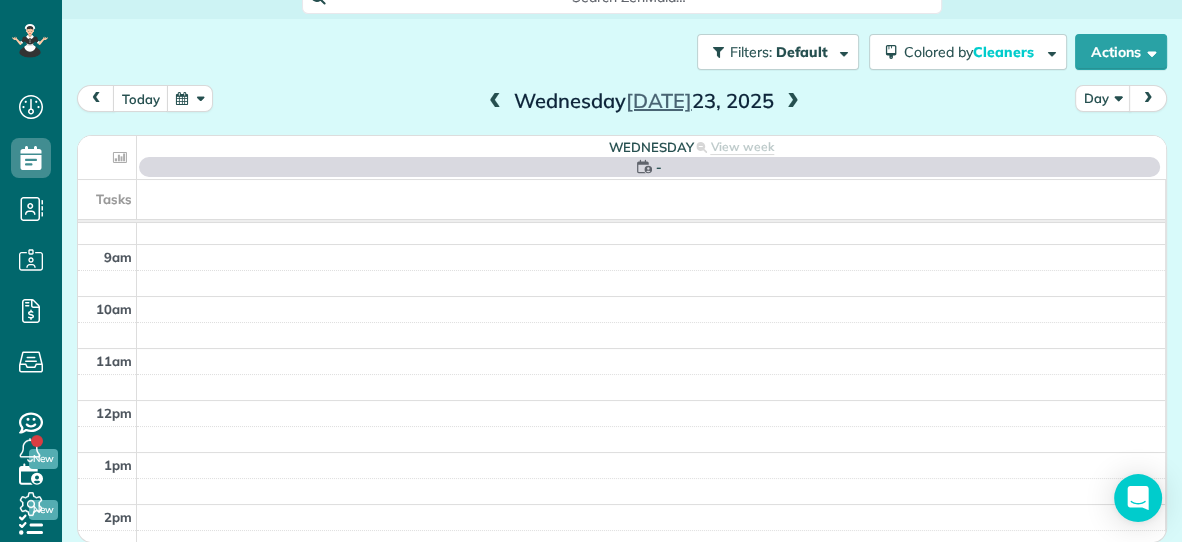 scroll, scrollTop: 0, scrollLeft: 0, axis: both 